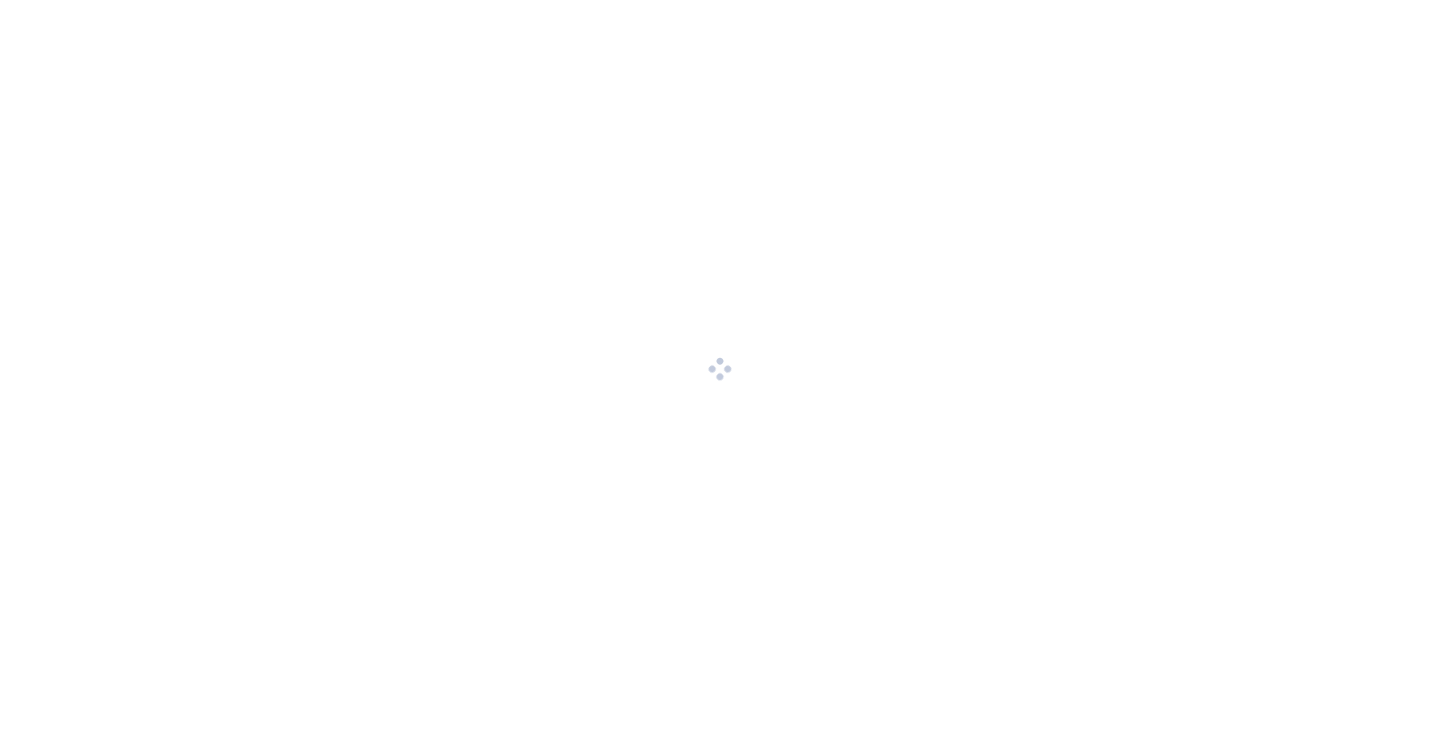 scroll, scrollTop: 0, scrollLeft: 0, axis: both 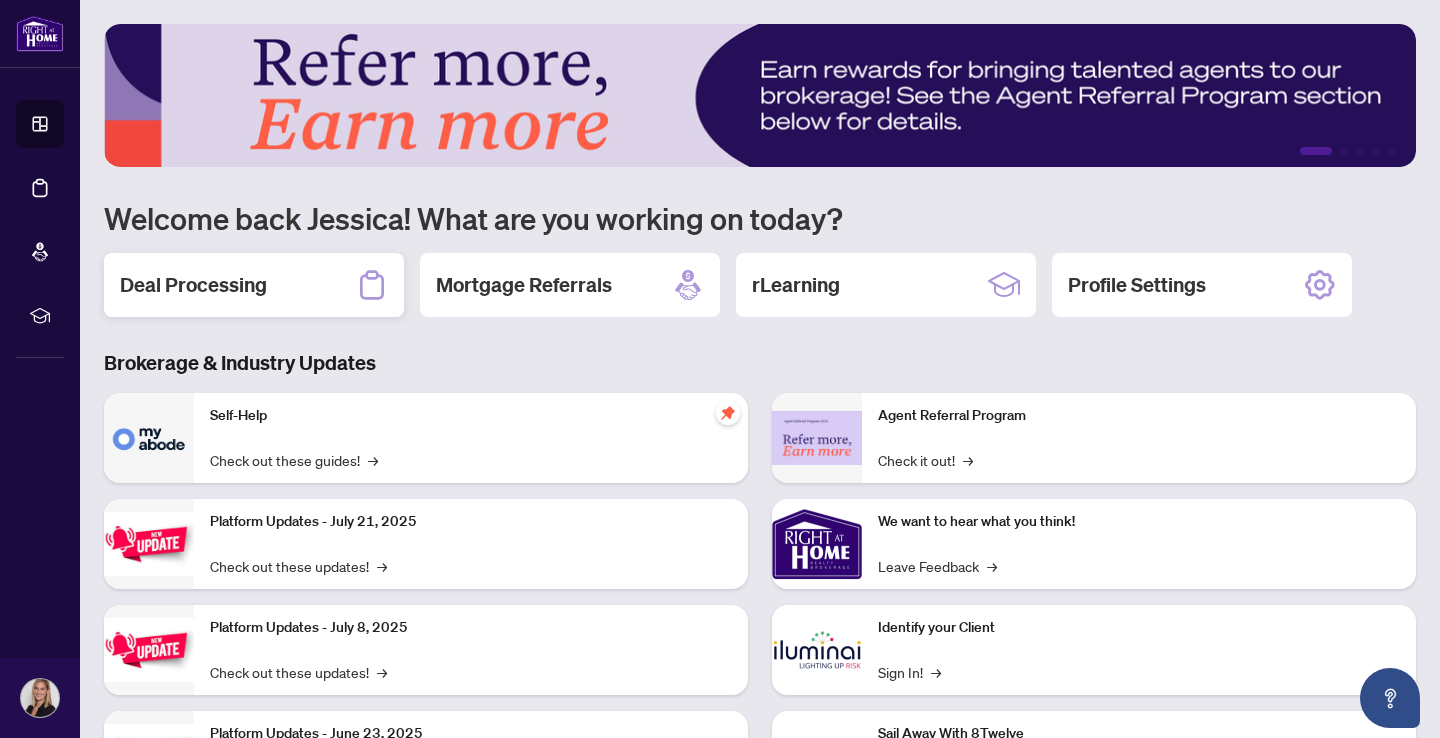 click on "Deal Processing" at bounding box center (254, 285) 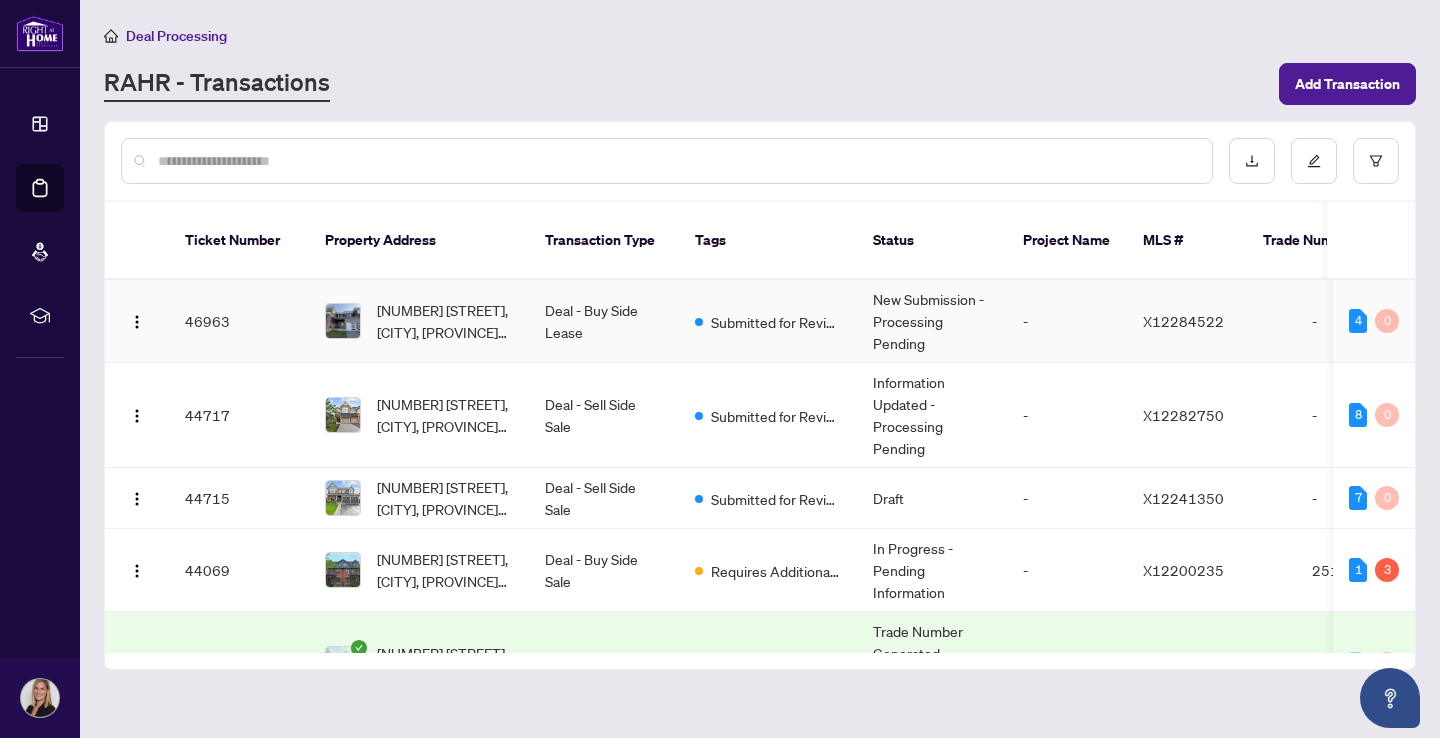 scroll, scrollTop: 0, scrollLeft: 0, axis: both 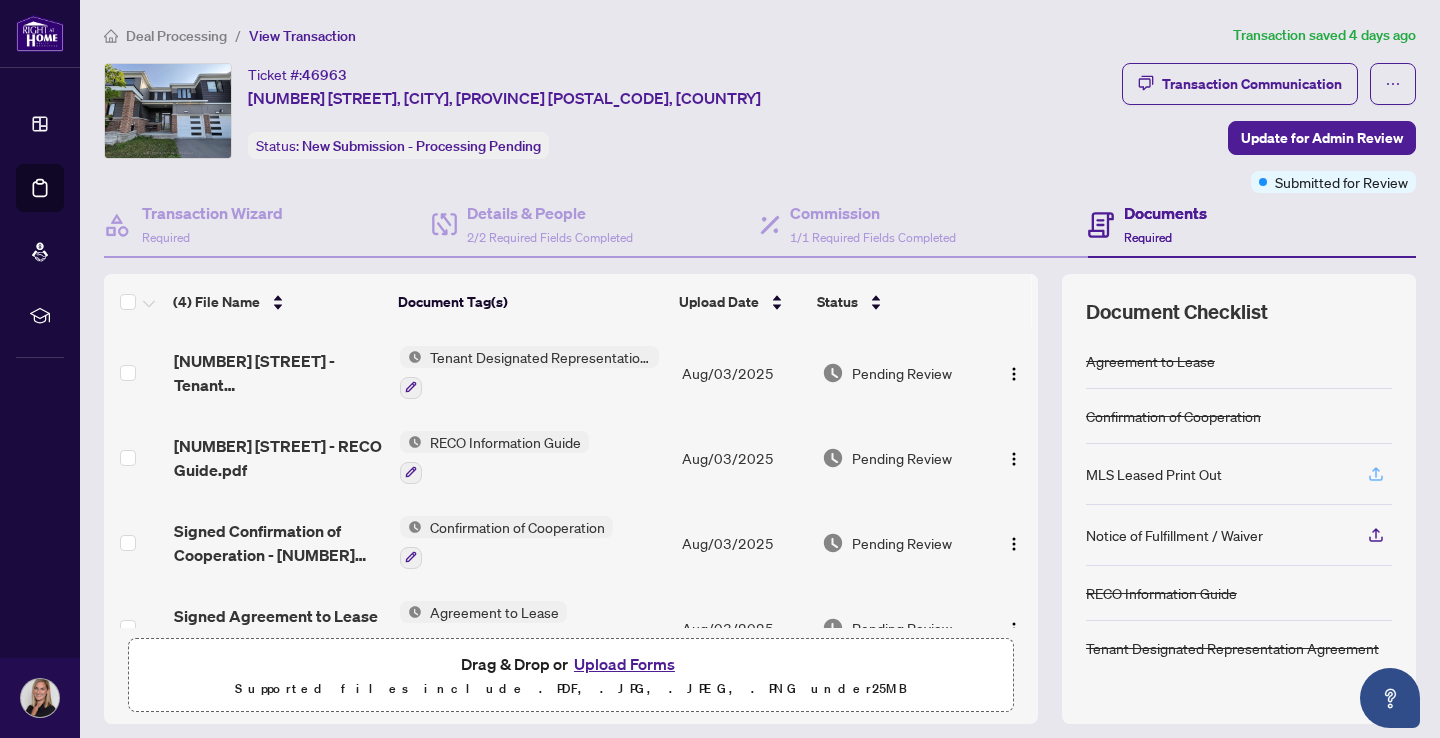 click 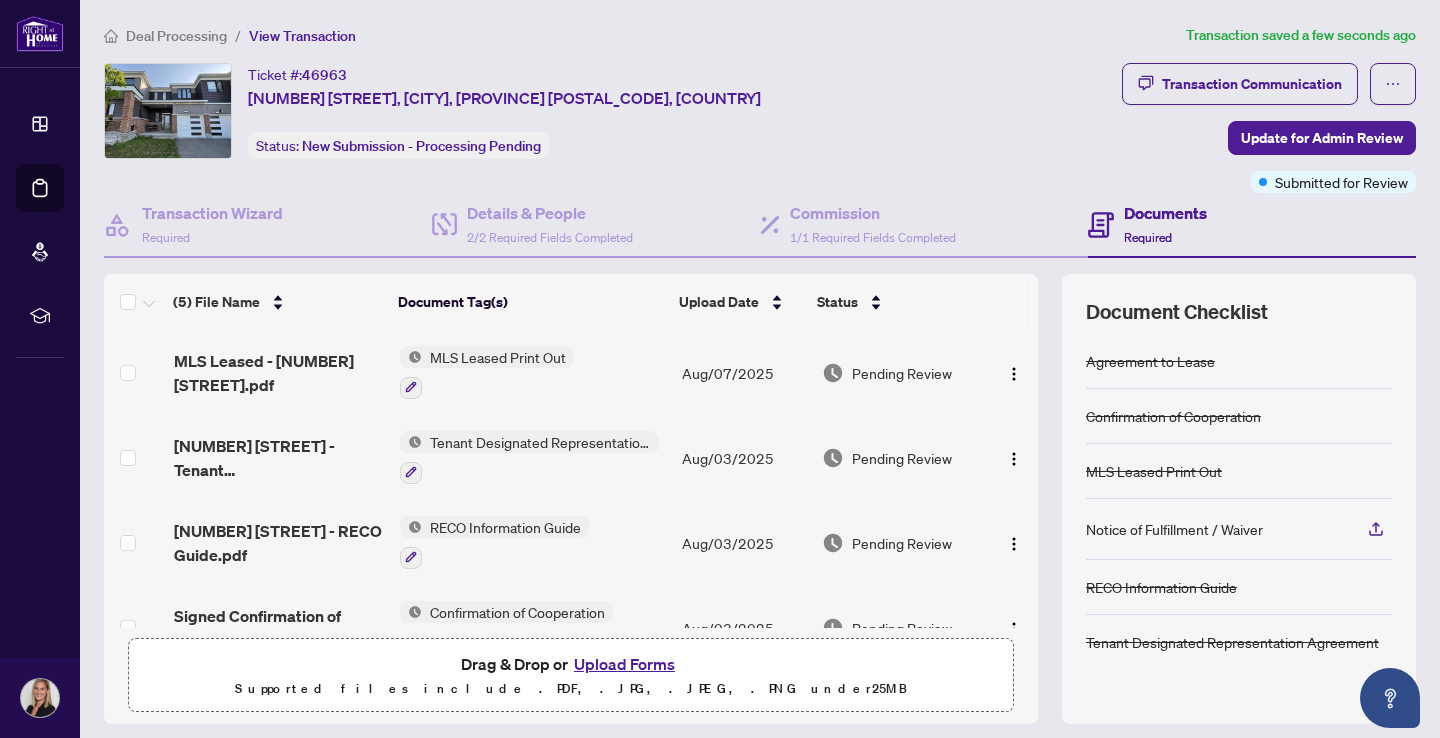 scroll, scrollTop: 0, scrollLeft: 0, axis: both 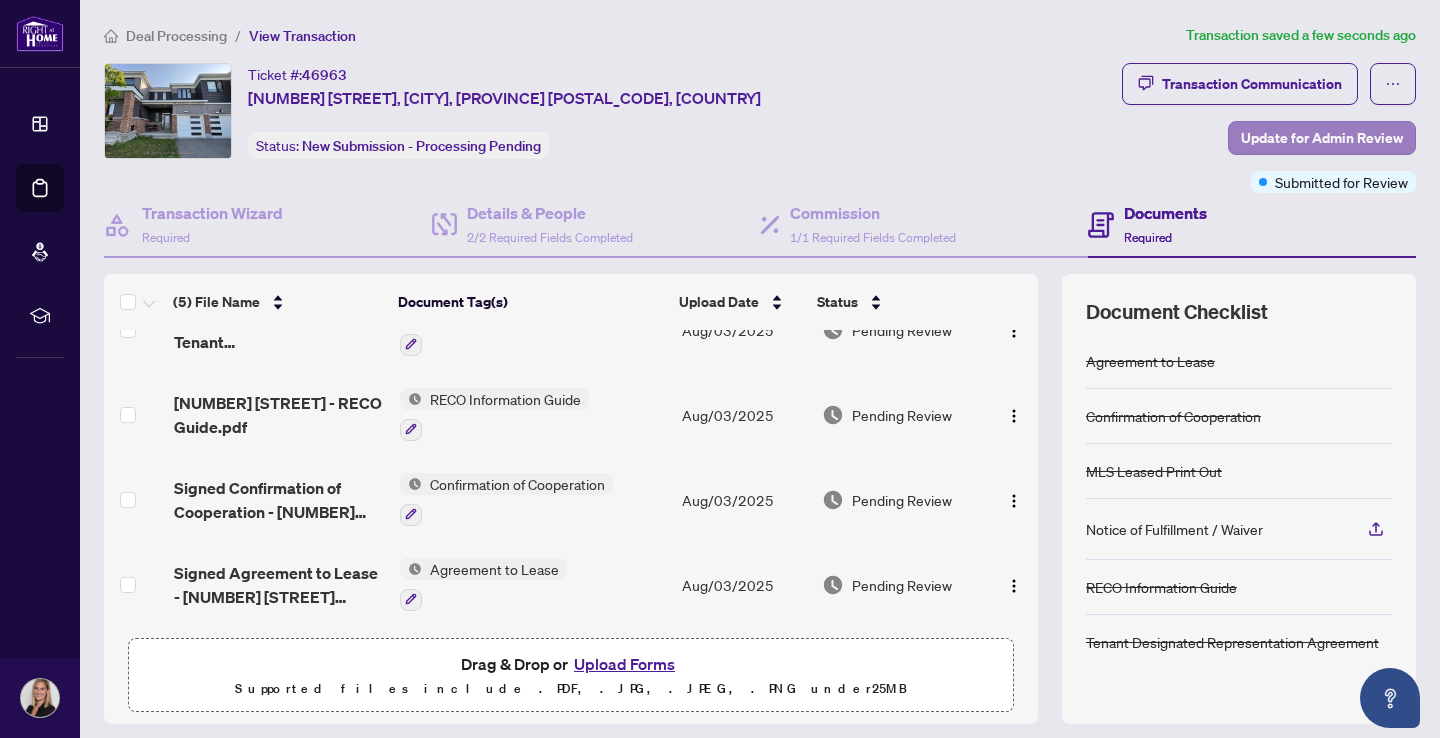 click on "Update for Admin Review" at bounding box center [1322, 138] 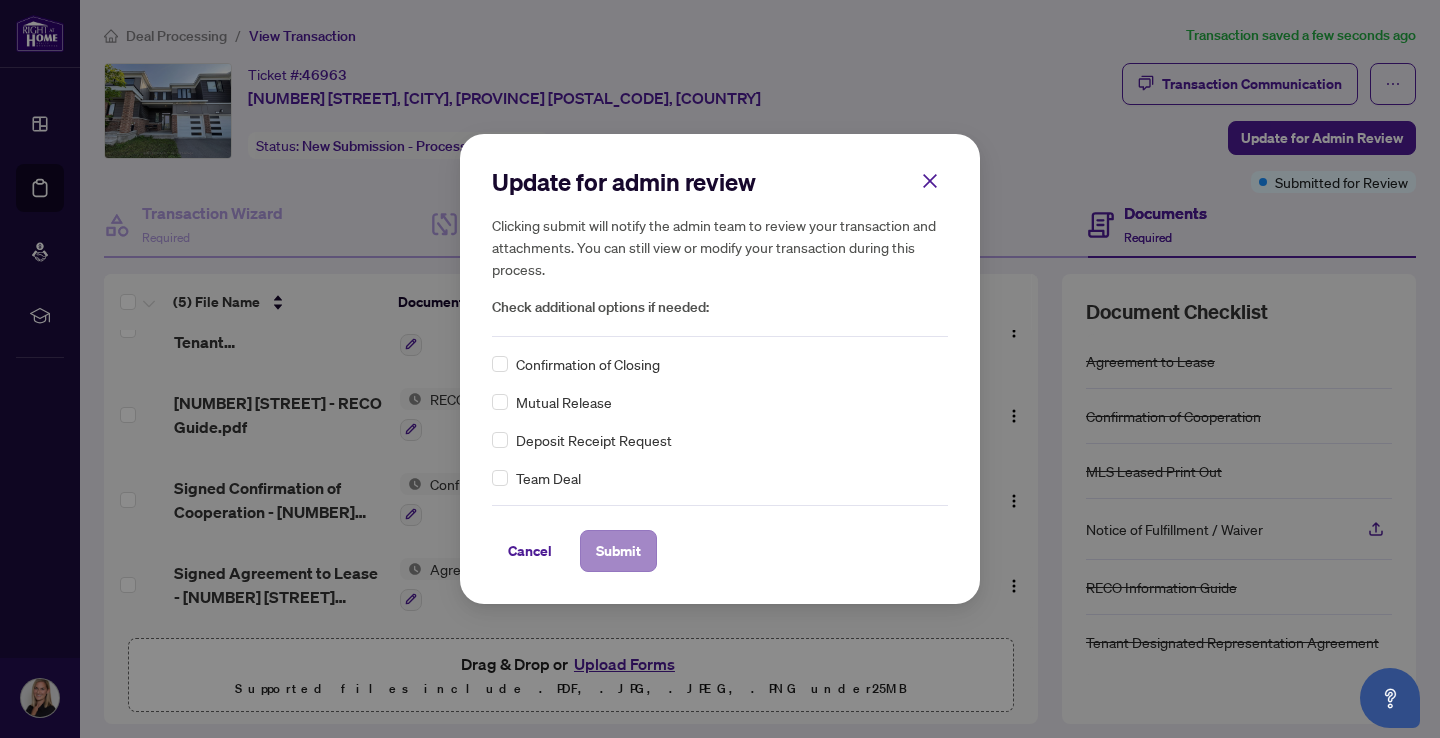 click on "Submit" at bounding box center (618, 551) 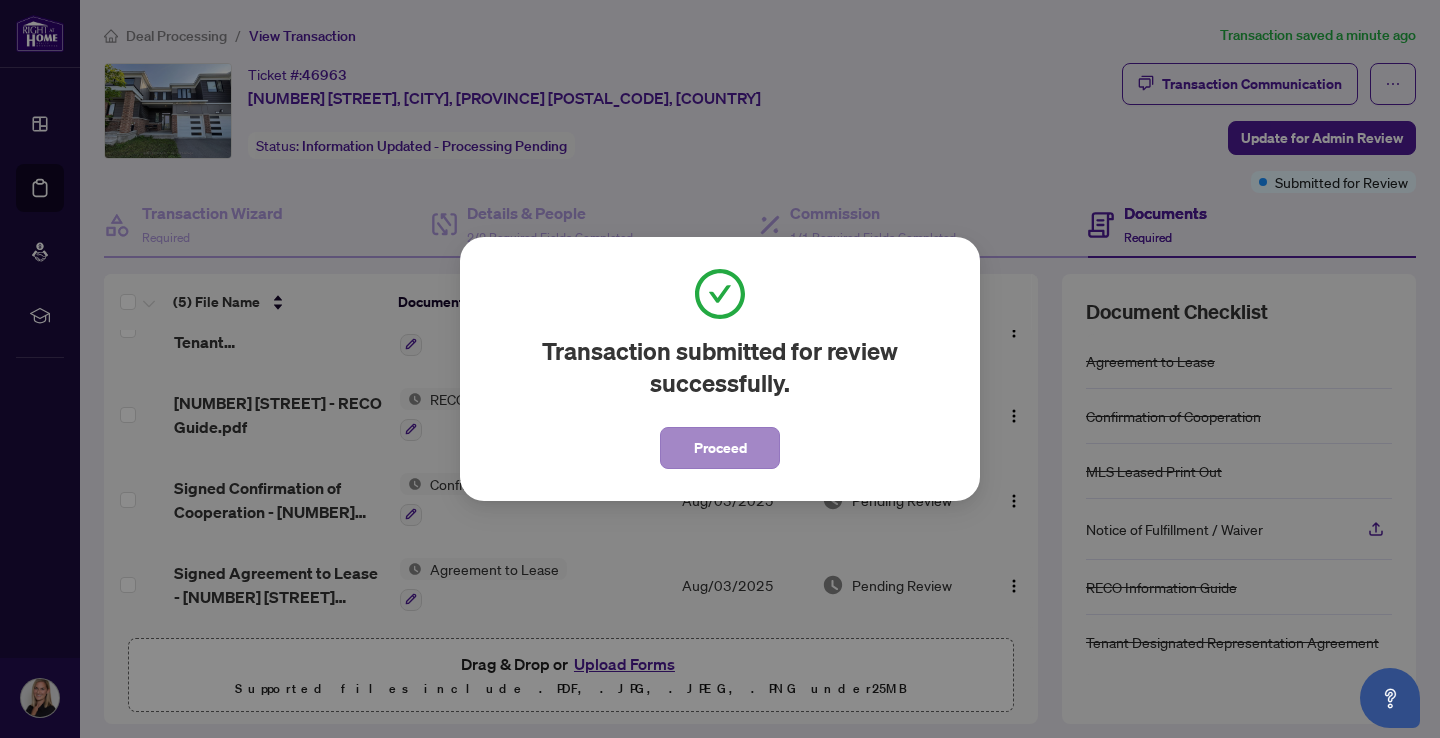 click on "Proceed" at bounding box center (720, 448) 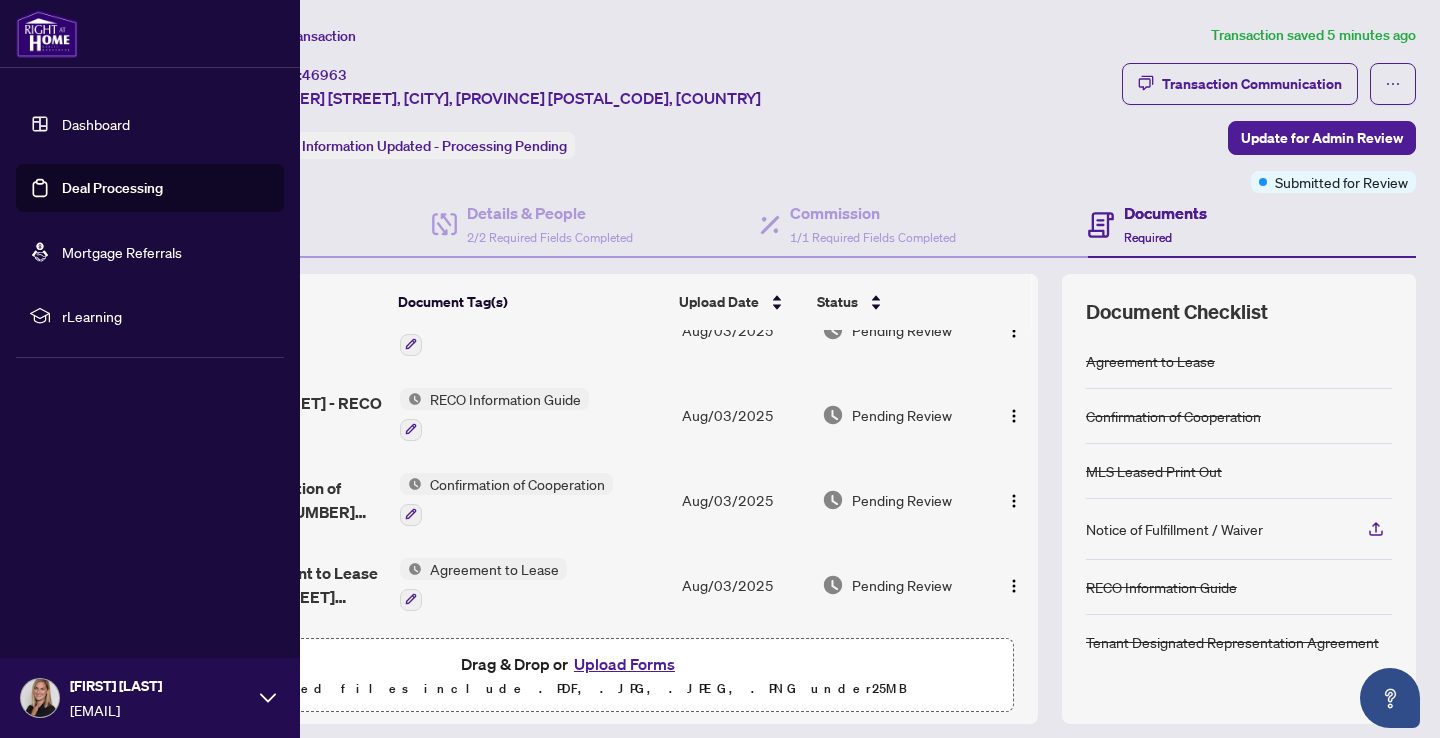 click on "Dashboard Deal Processing Mortgage Referrals rLearning" at bounding box center [150, 220] 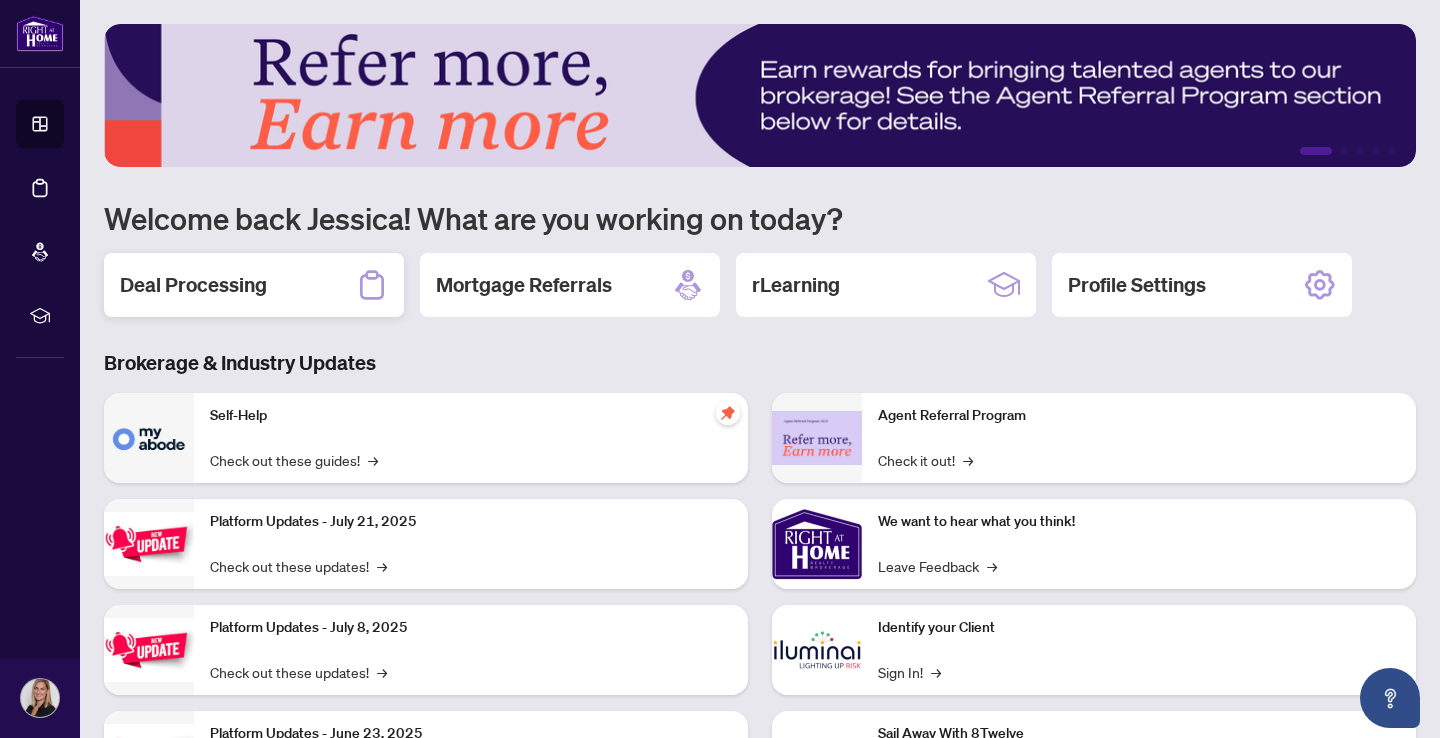 click on "Deal Processing" at bounding box center [193, 285] 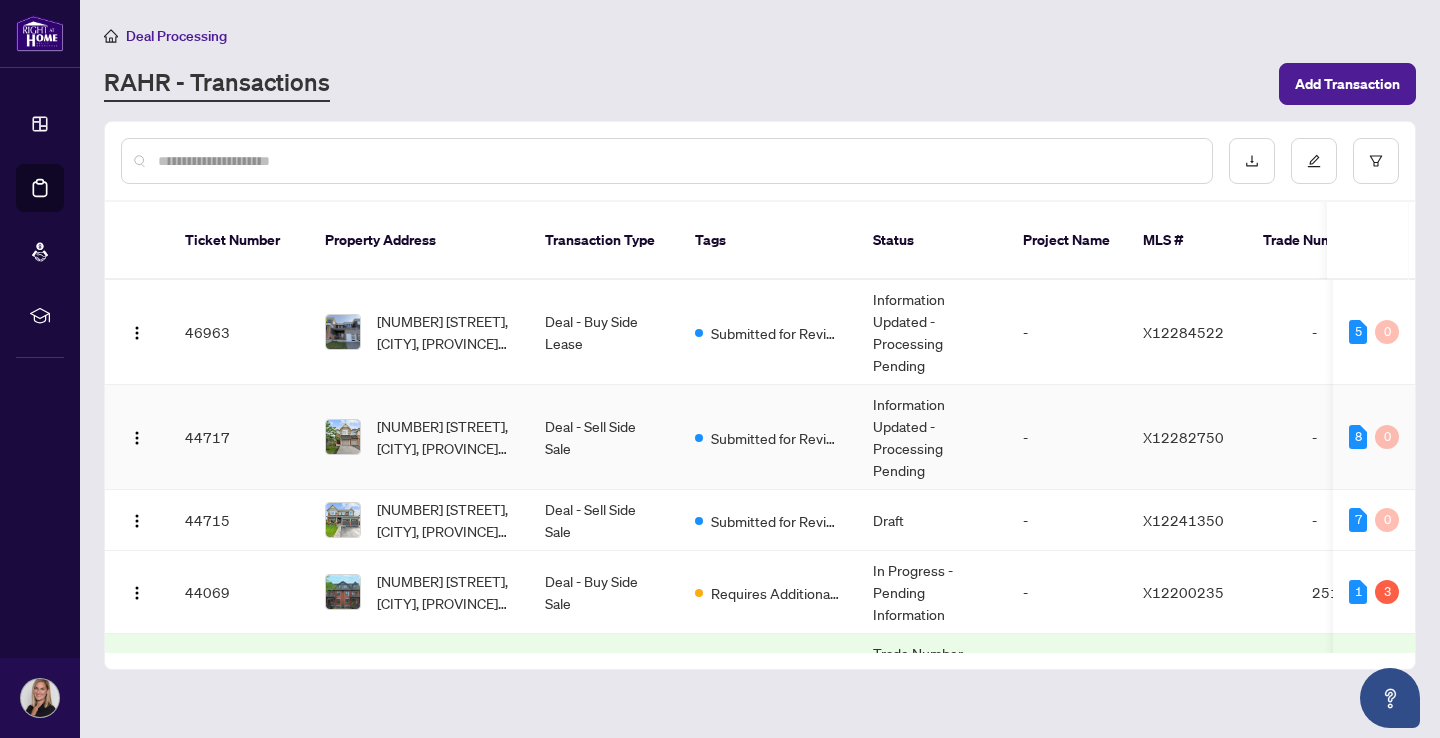 scroll, scrollTop: 0, scrollLeft: 0, axis: both 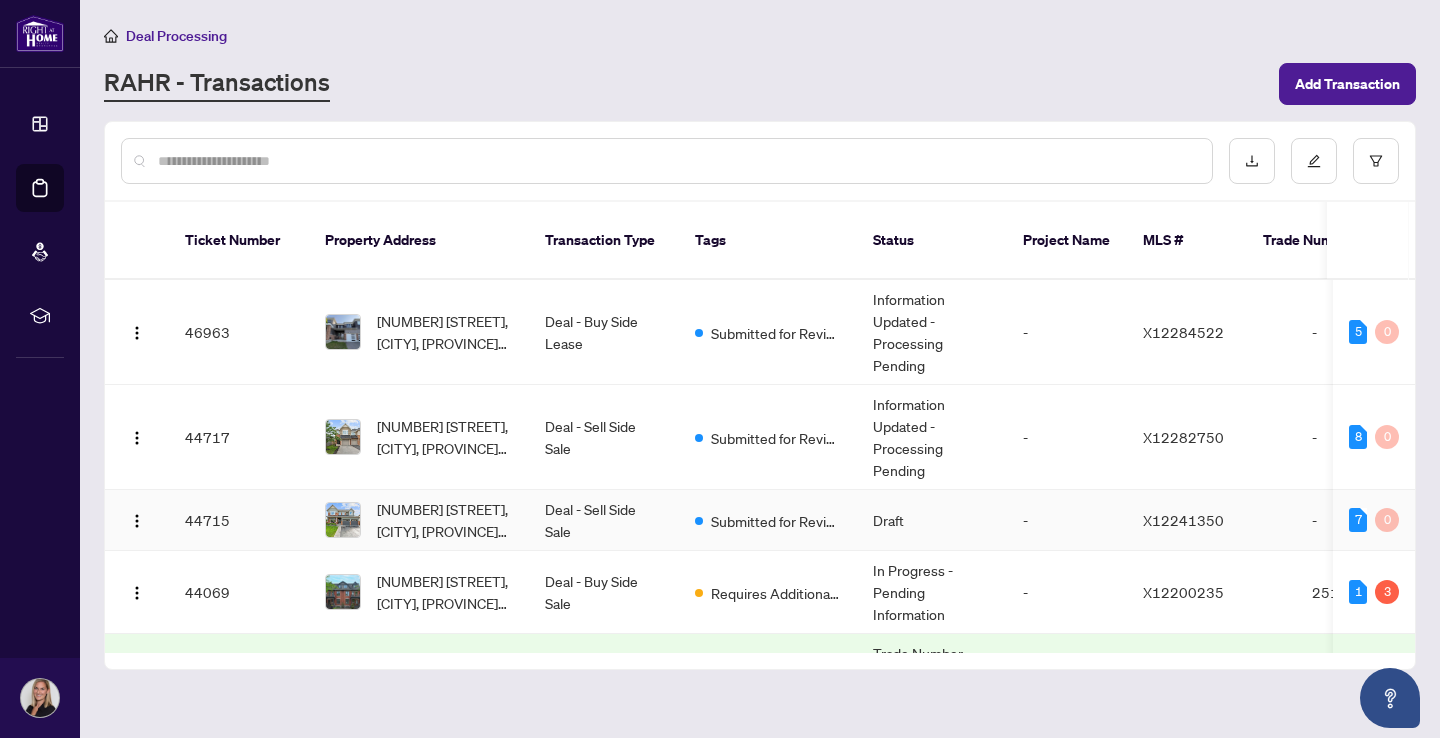 click on "[NUMBER] [STREET], [CITY], [PROVINCE] [POSTAL_CODE], [COUNTRY]" at bounding box center [445, 520] 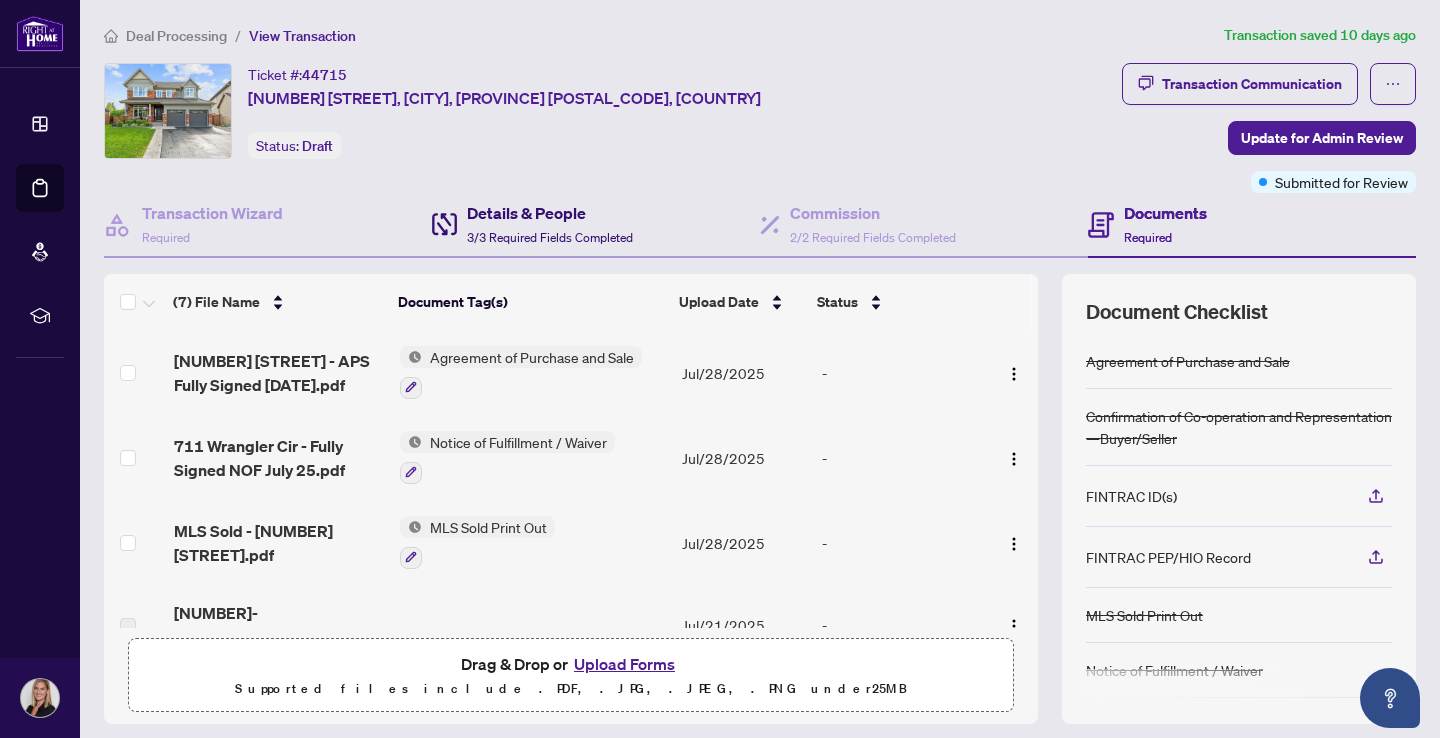 click on "Details & People" at bounding box center (550, 213) 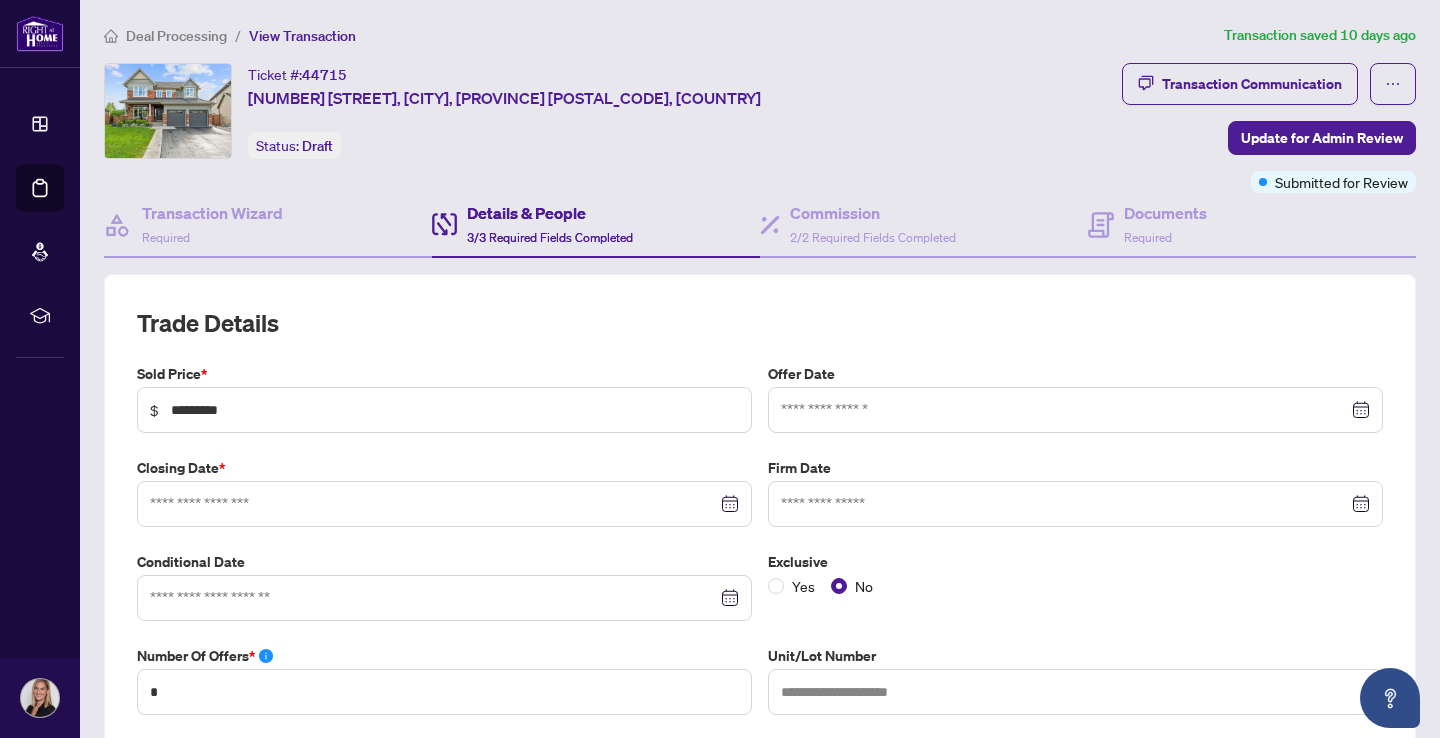 type on "**********" 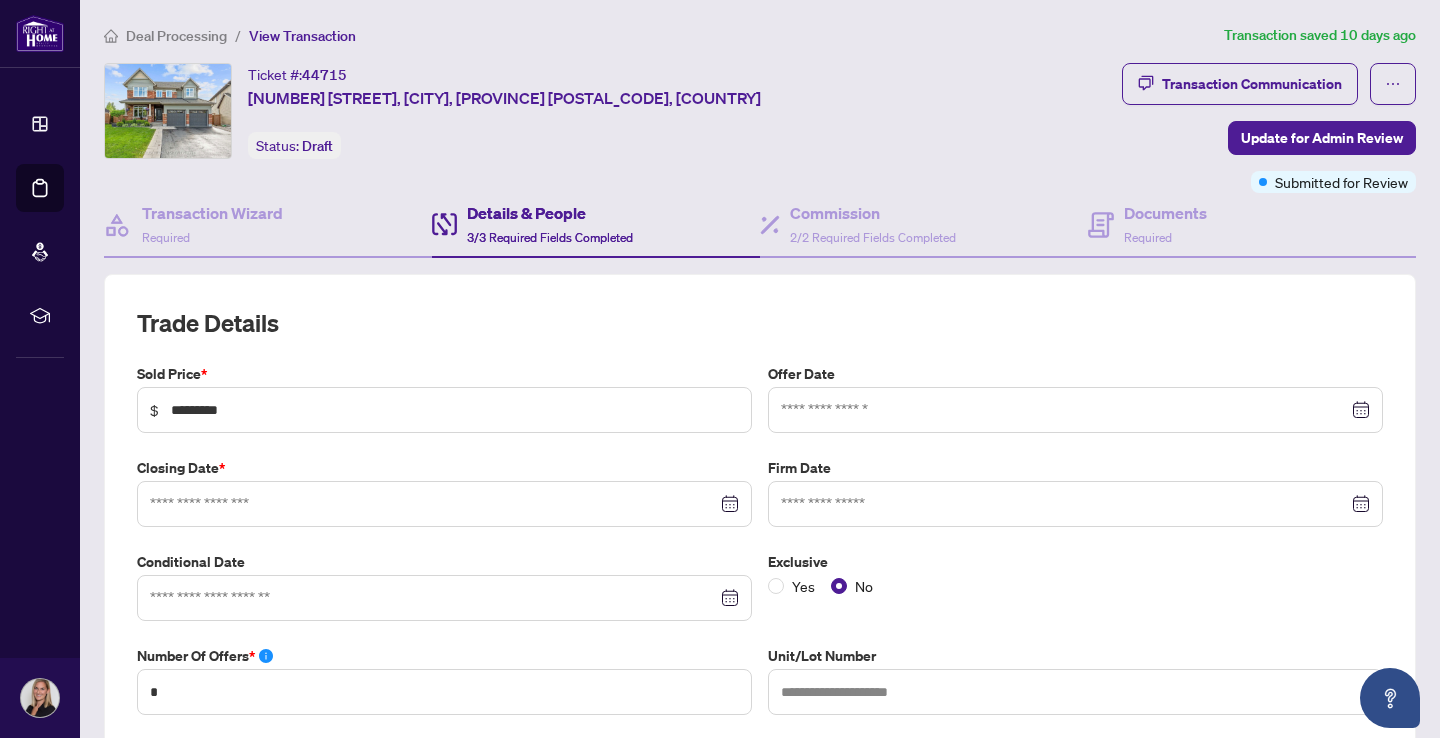 type on "**********" 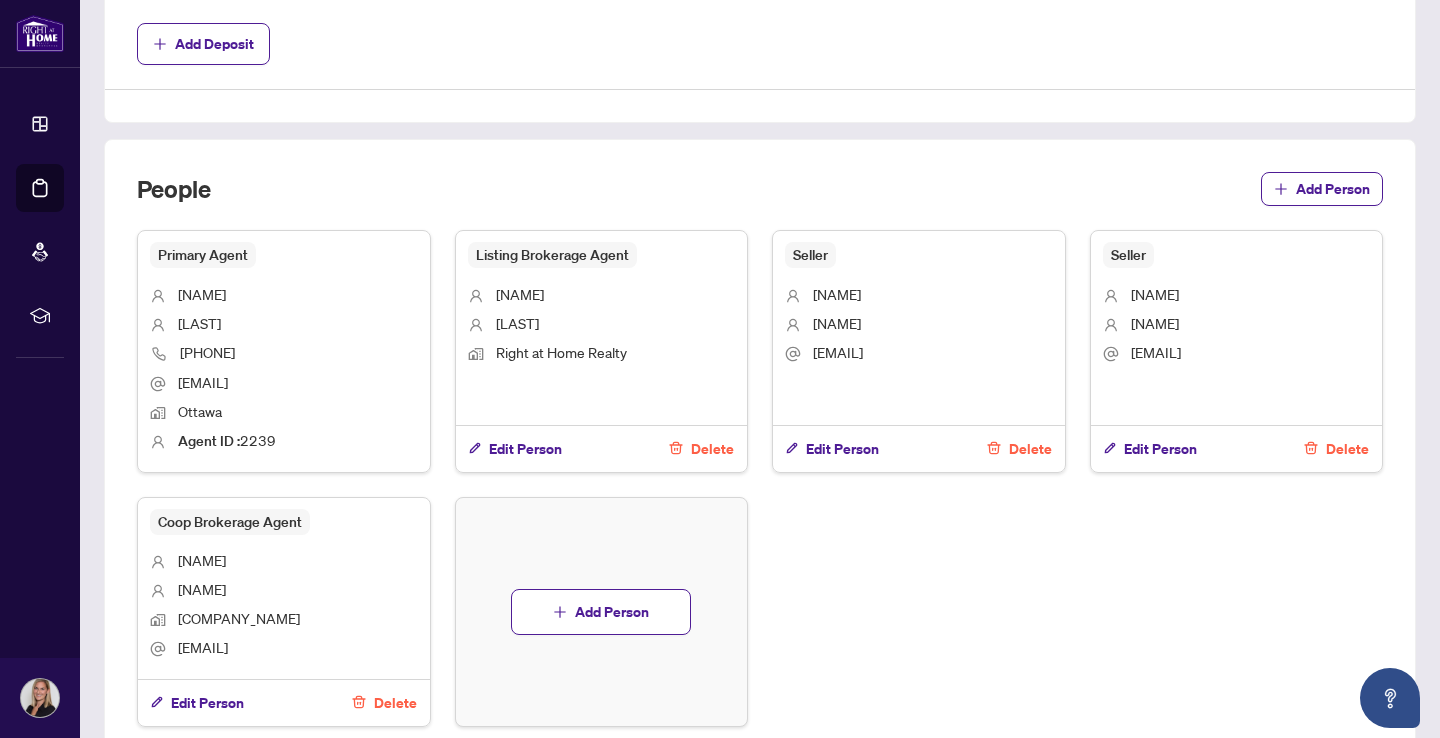 scroll, scrollTop: 1163, scrollLeft: 0, axis: vertical 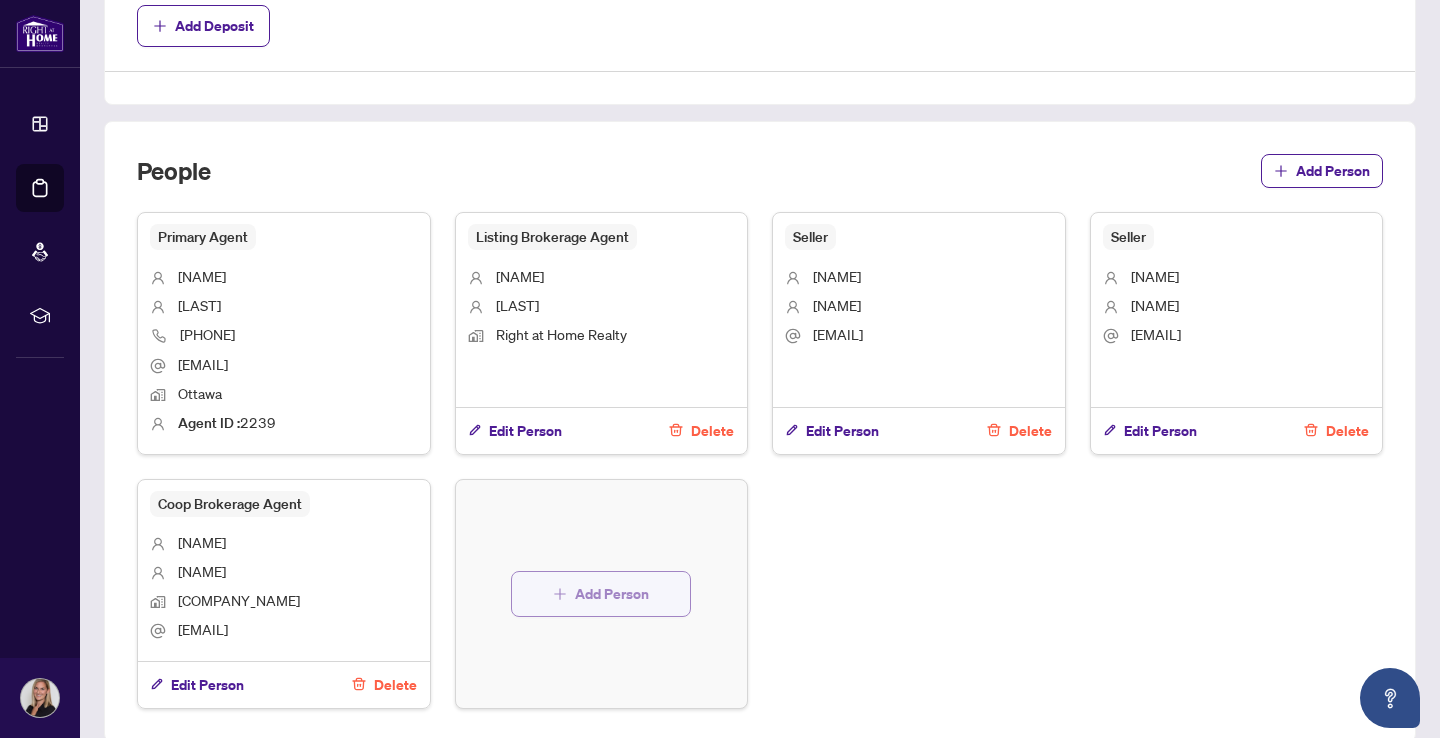 click on "Add Person" at bounding box center (612, 594) 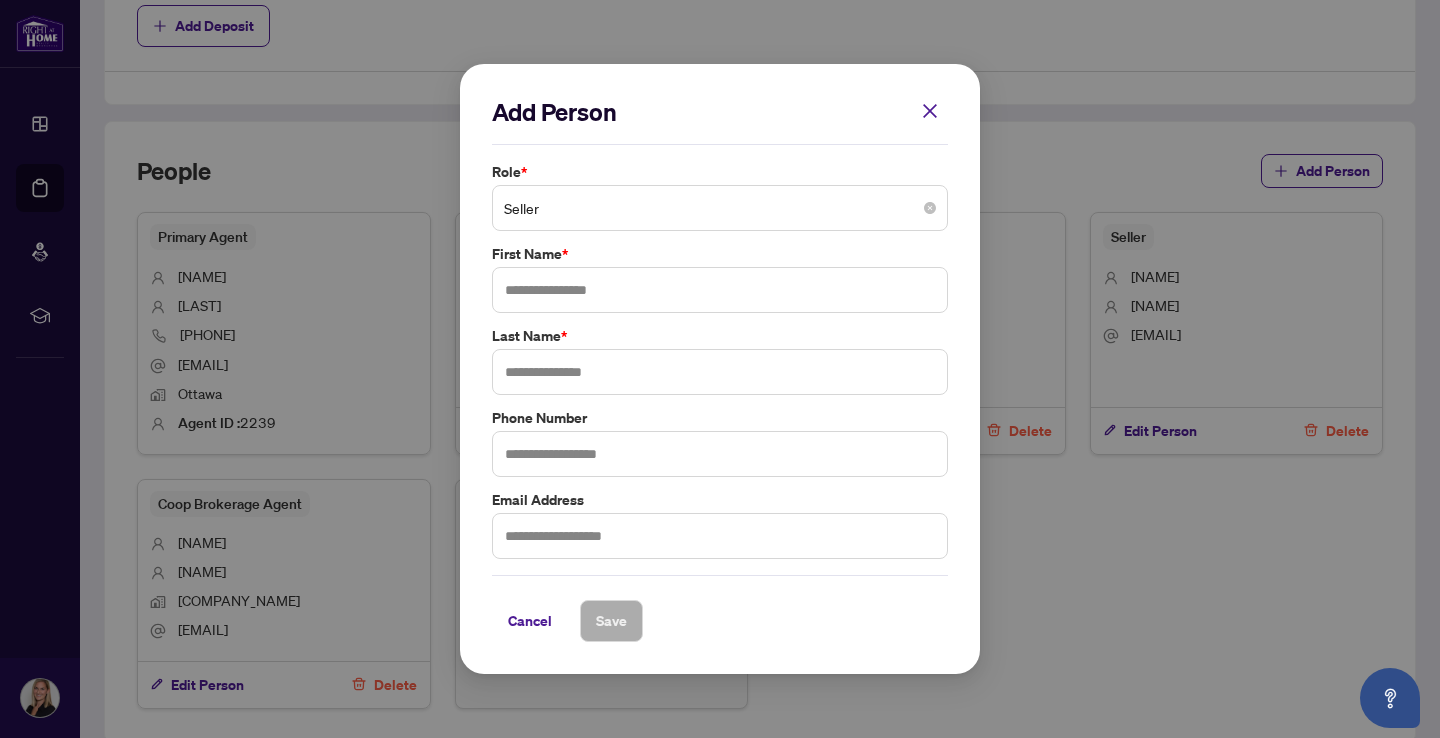 click on "Seller" at bounding box center [720, 208] 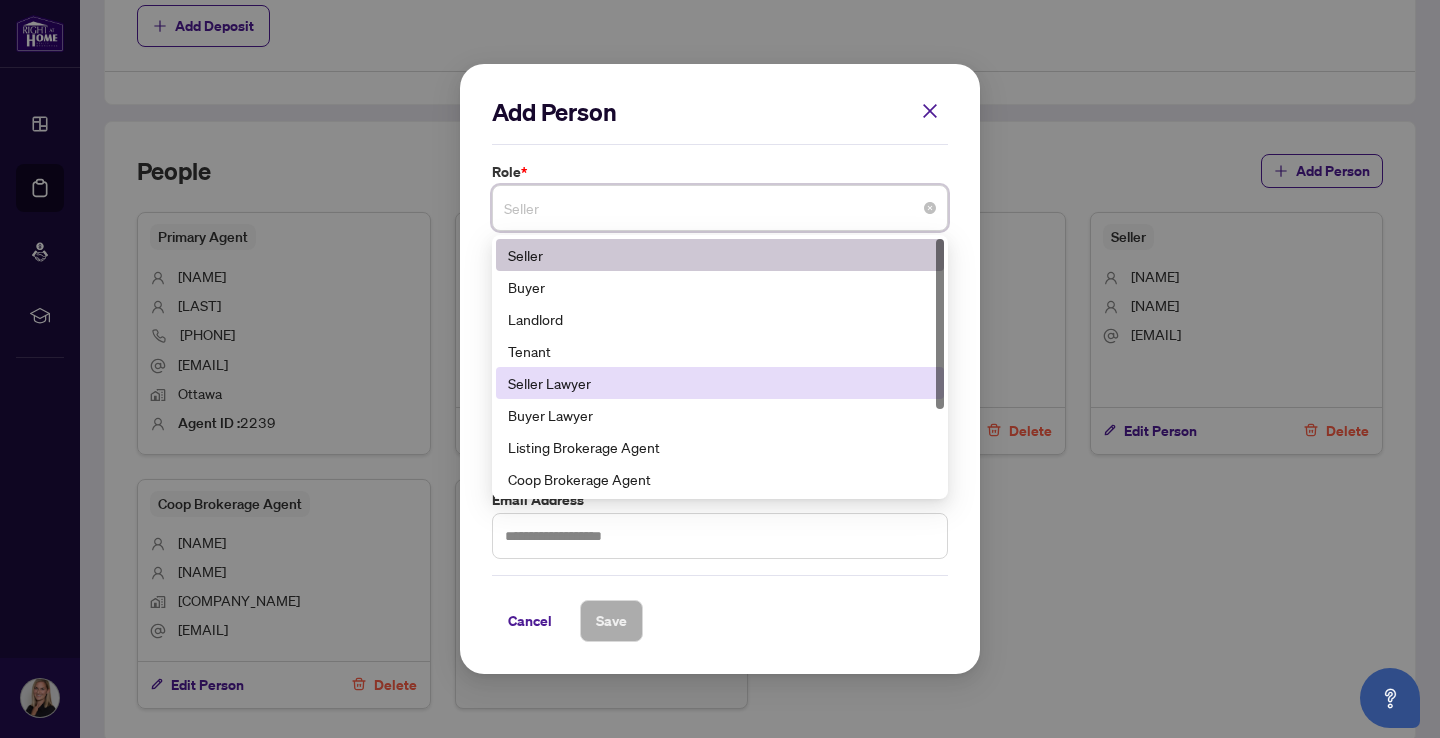 click on "Seller Lawyer" at bounding box center [720, 383] 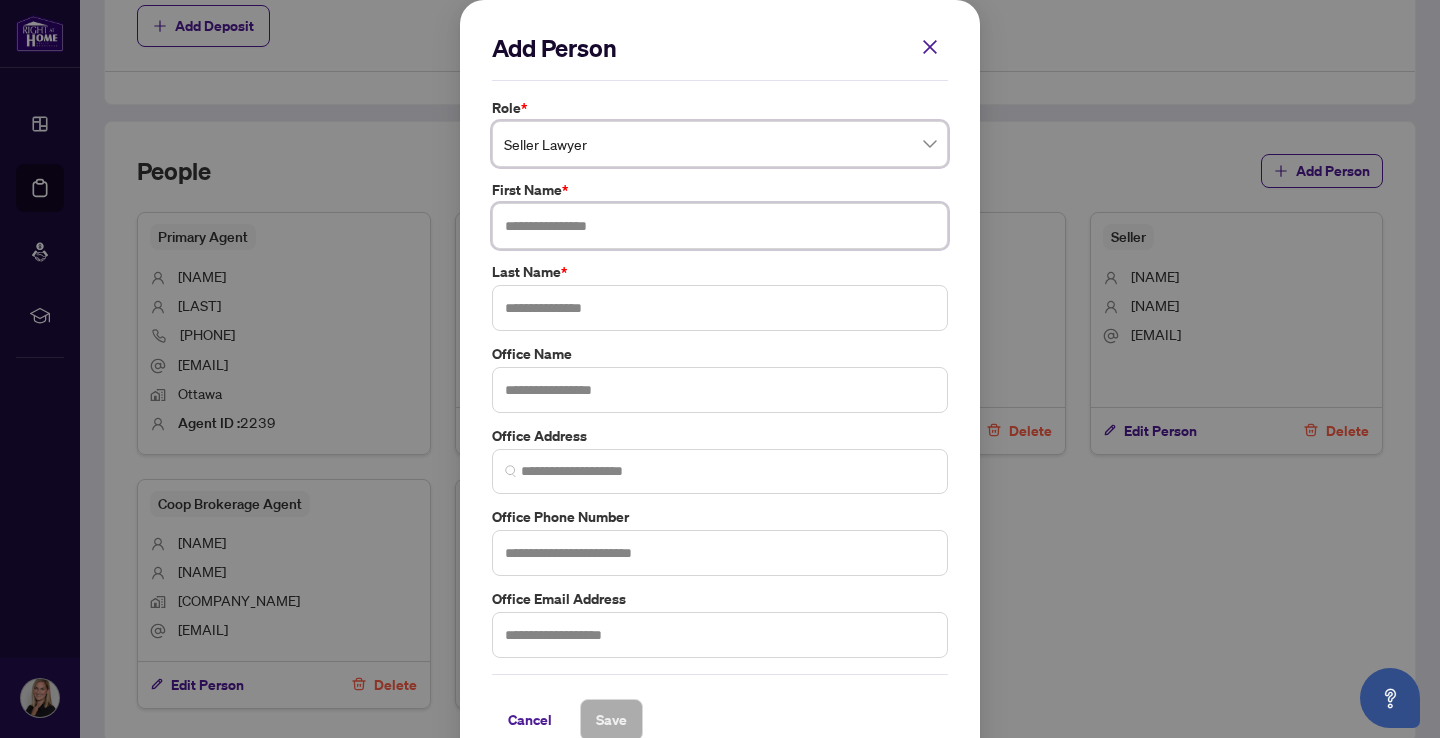 click at bounding box center [720, 226] 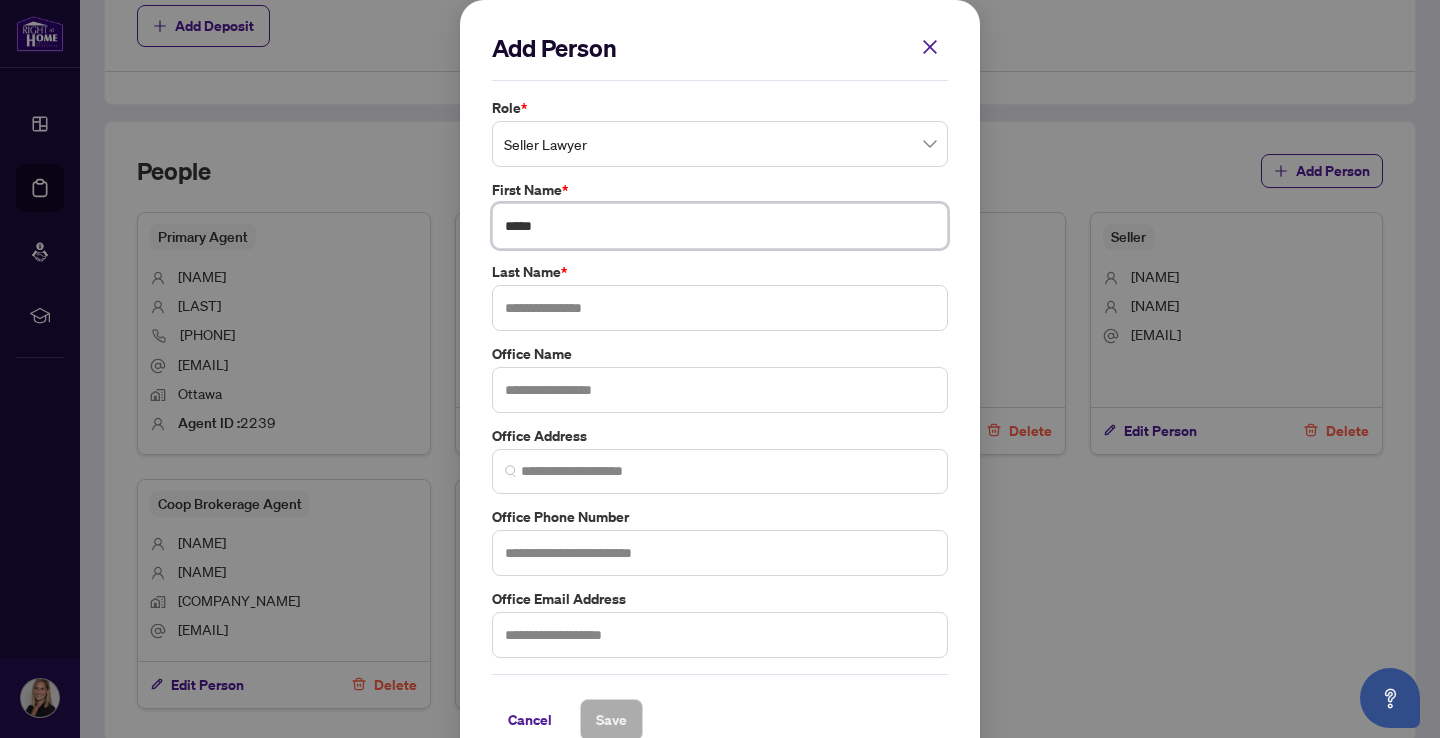 type on "*****" 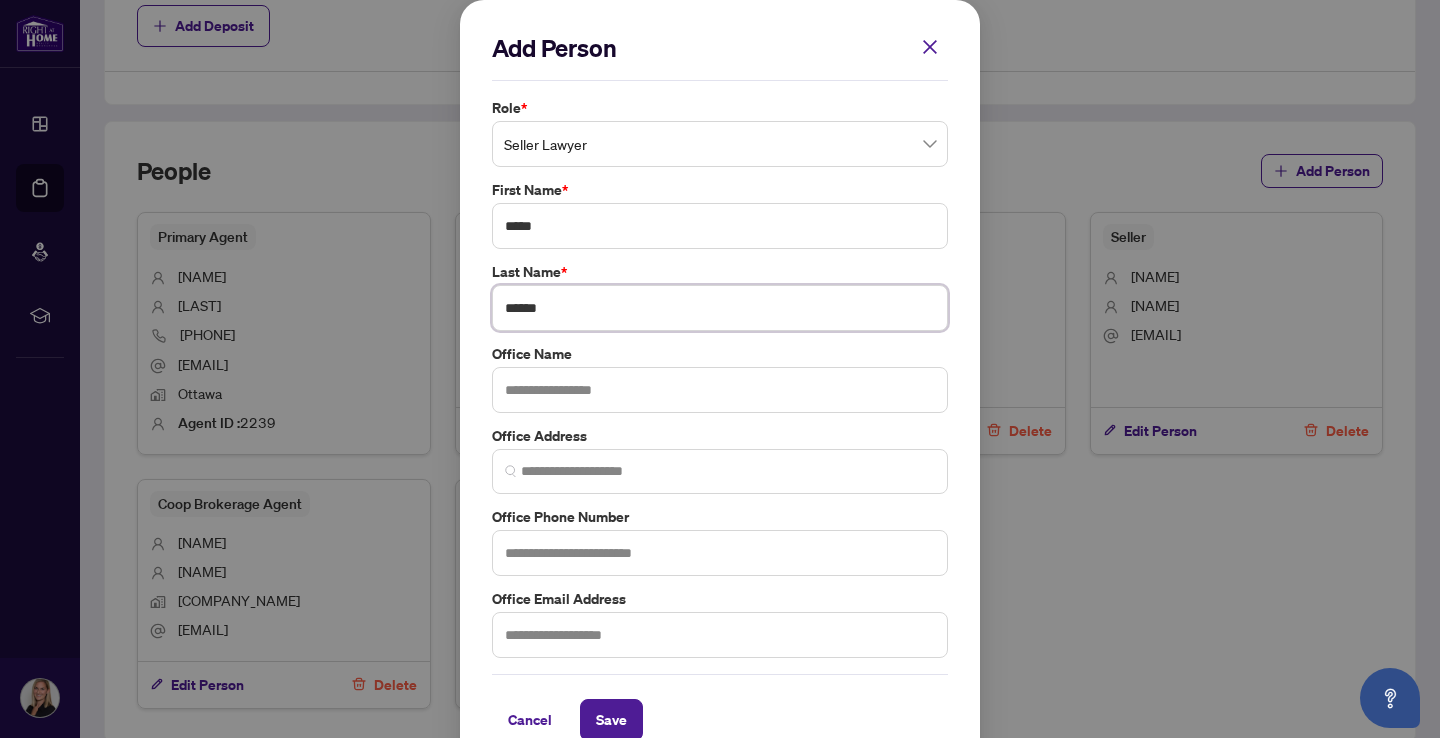 type on "******" 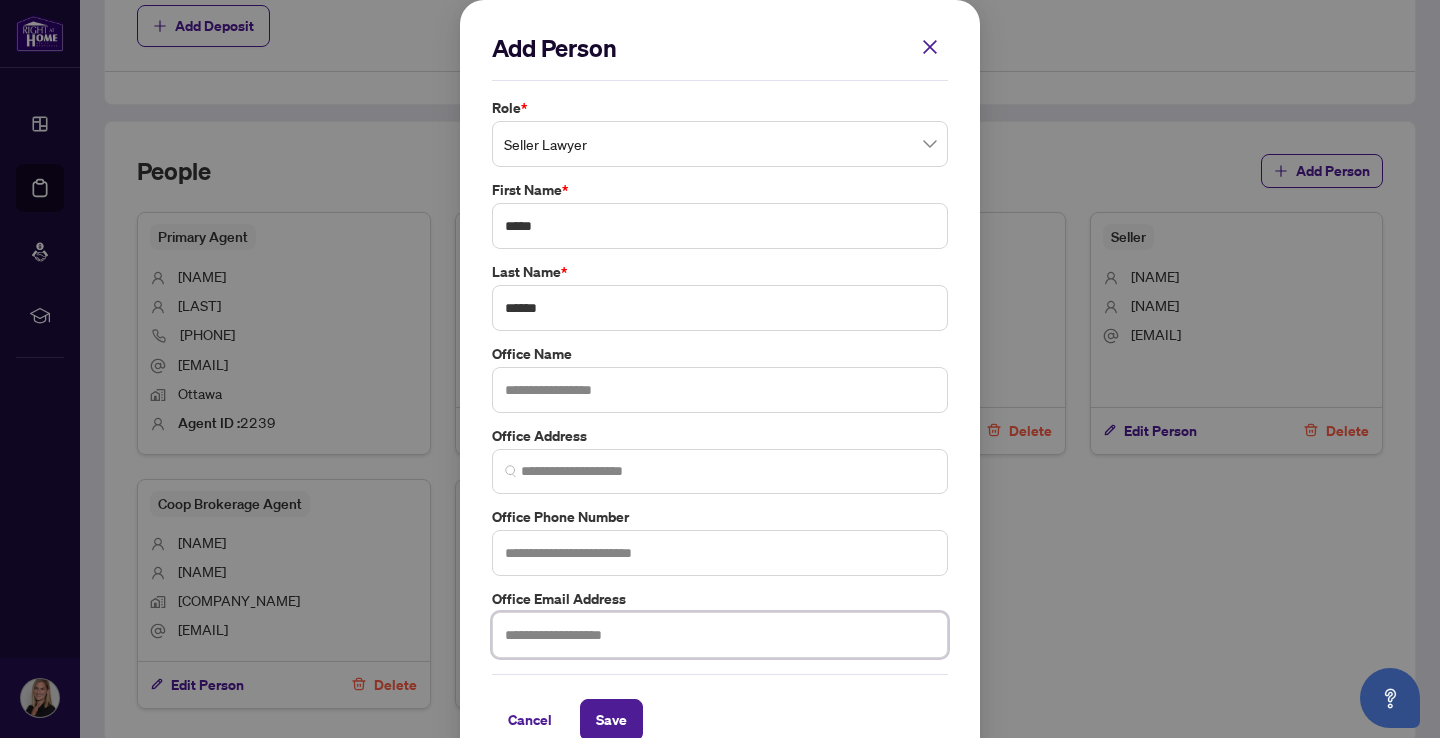 click at bounding box center [720, 635] 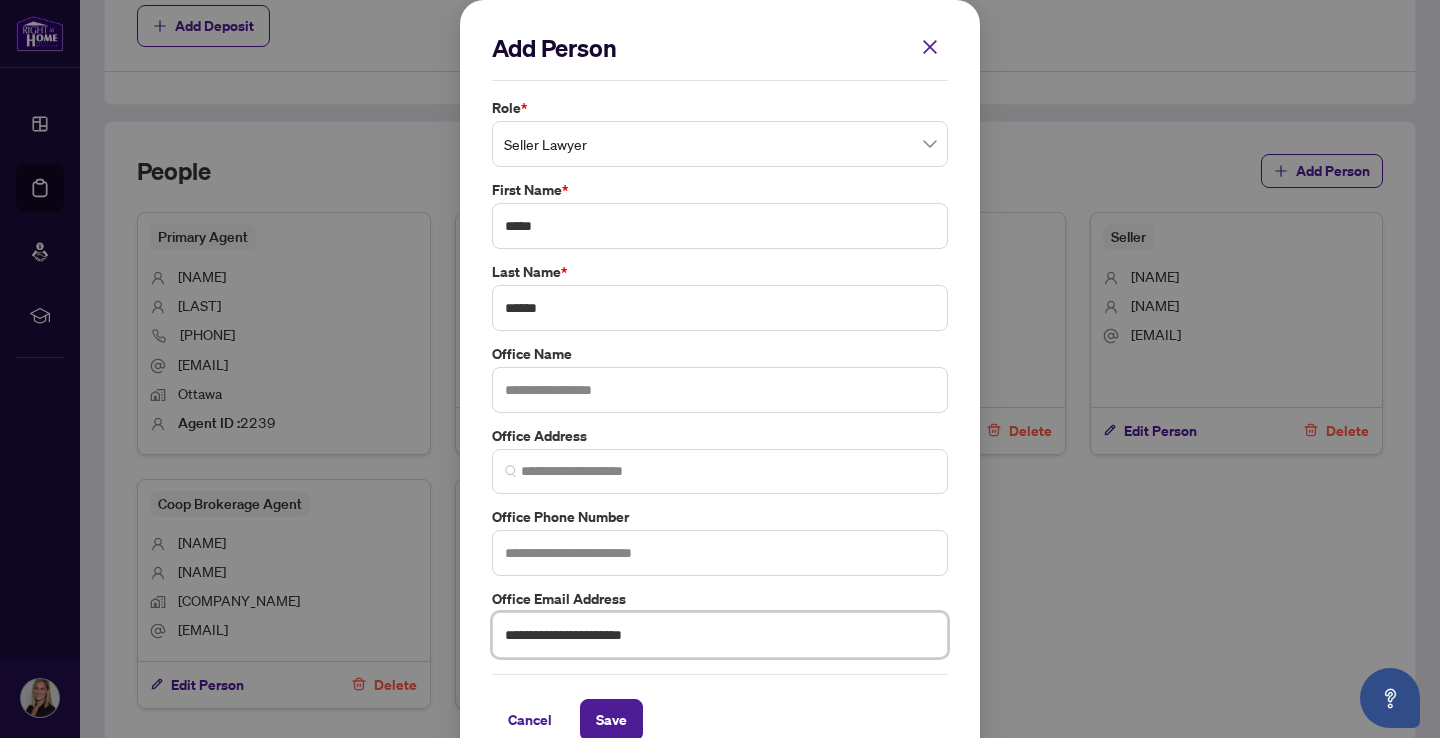 type on "**********" 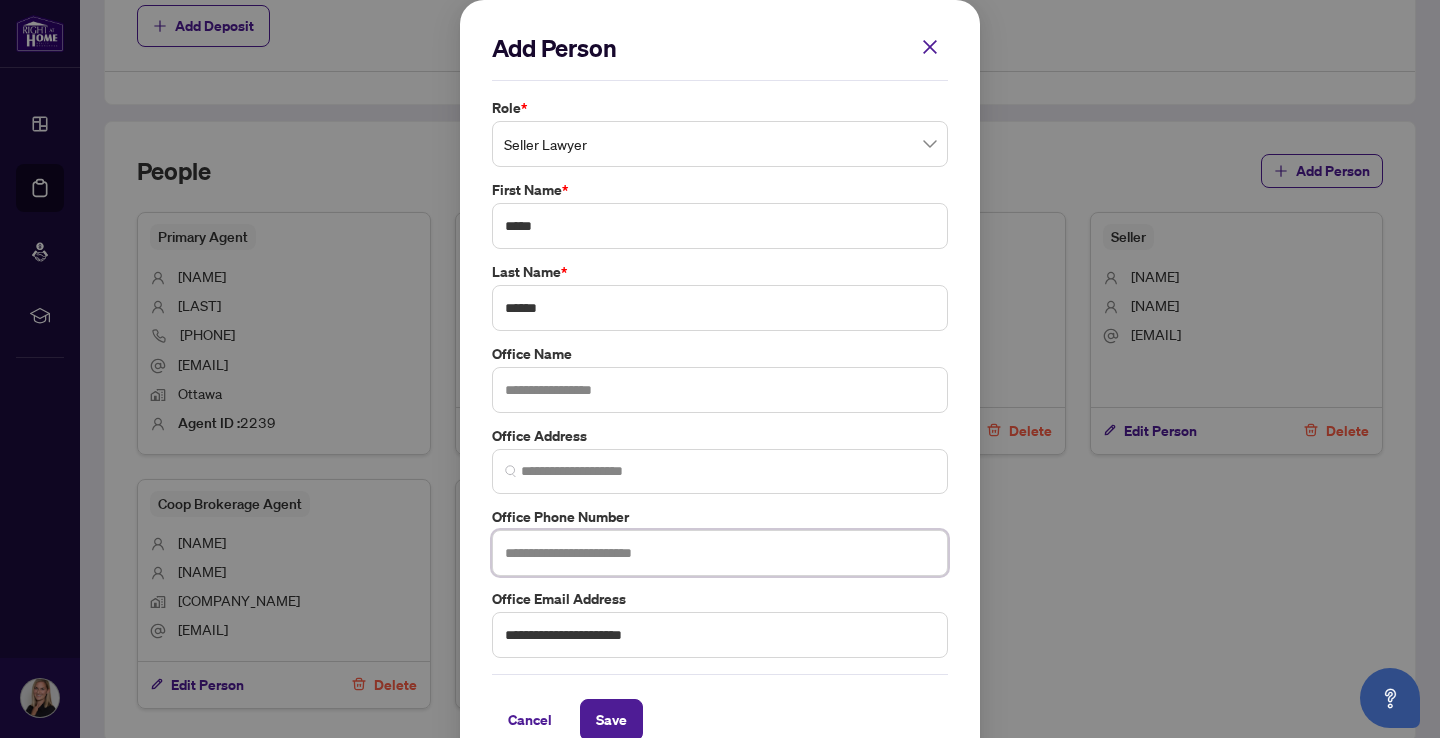 click at bounding box center [720, 553] 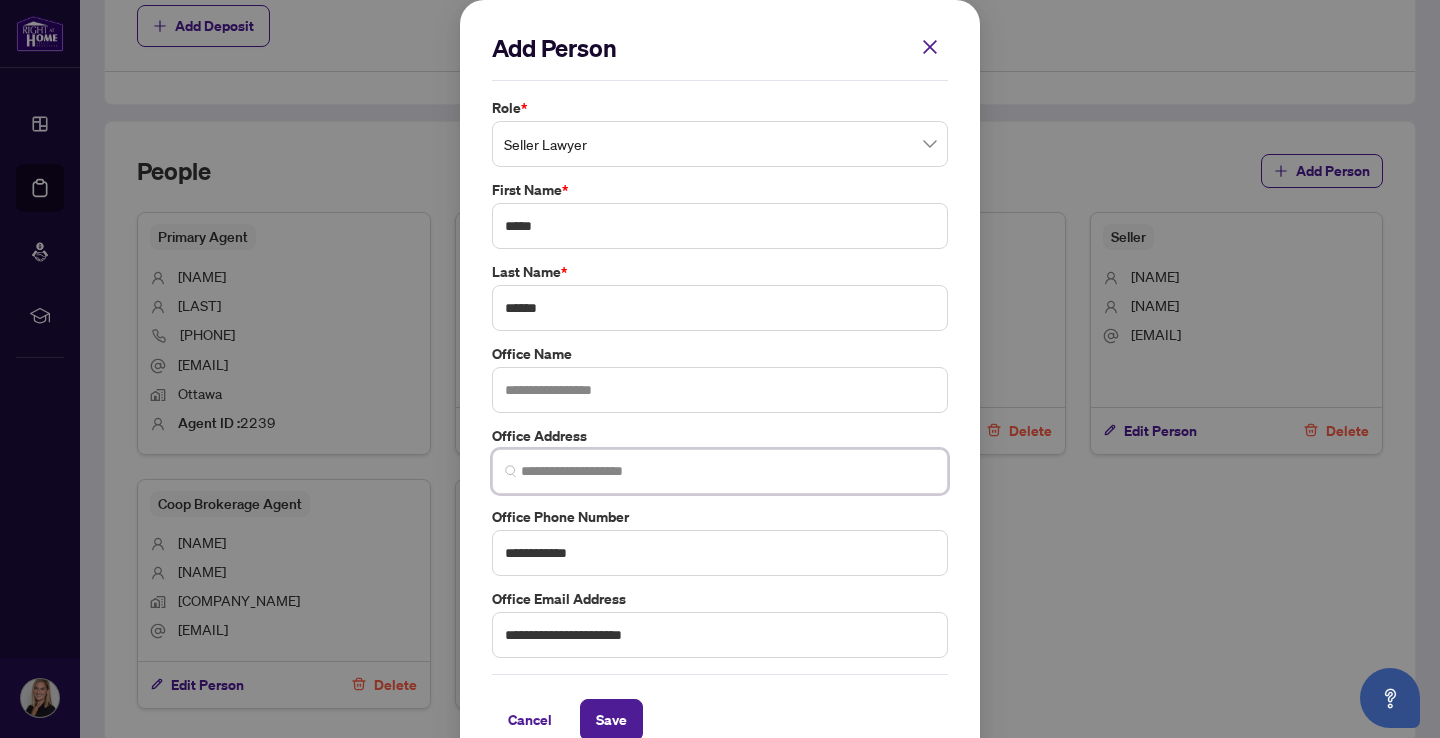 click at bounding box center (728, 471) 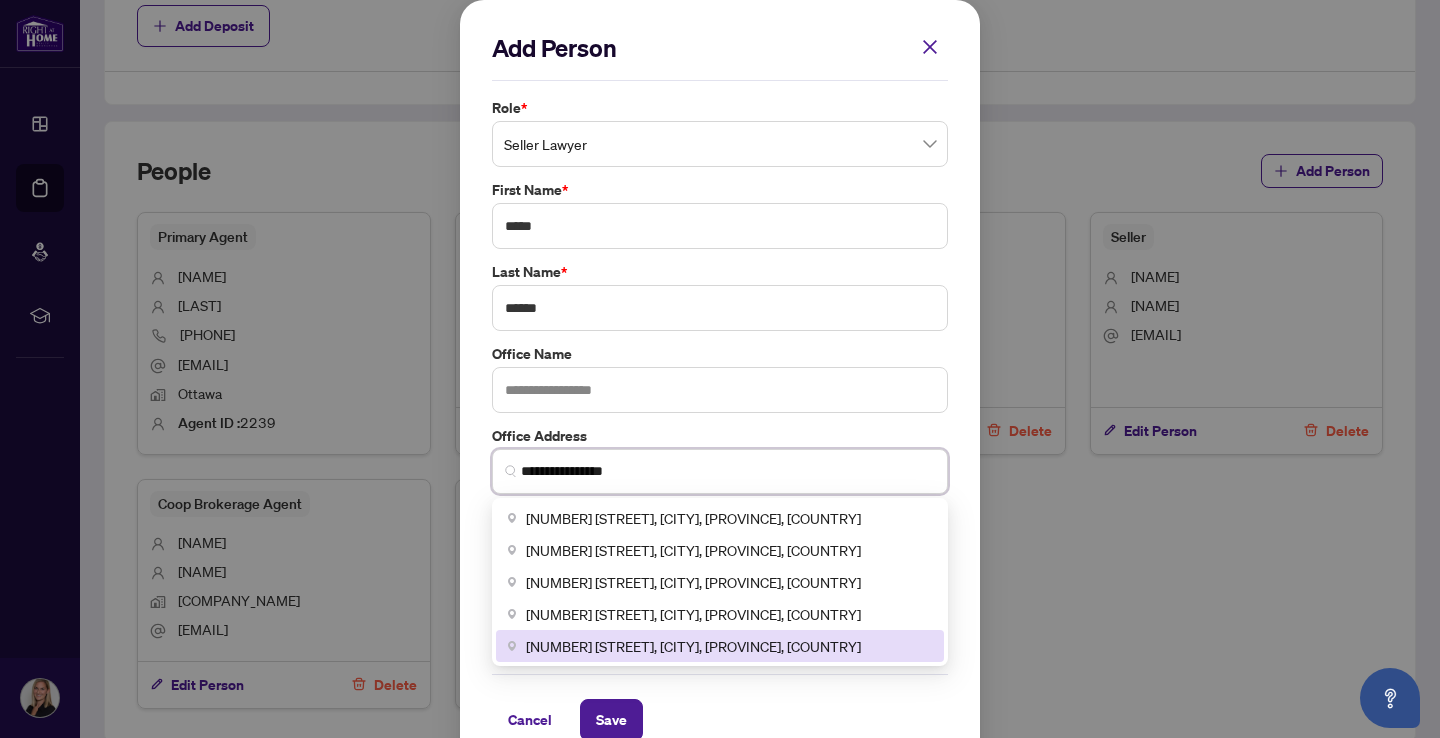 click on "[NUMBER] [STREET], [CITY], [PROVINCE], [COUNTRY]" at bounding box center (693, 646) 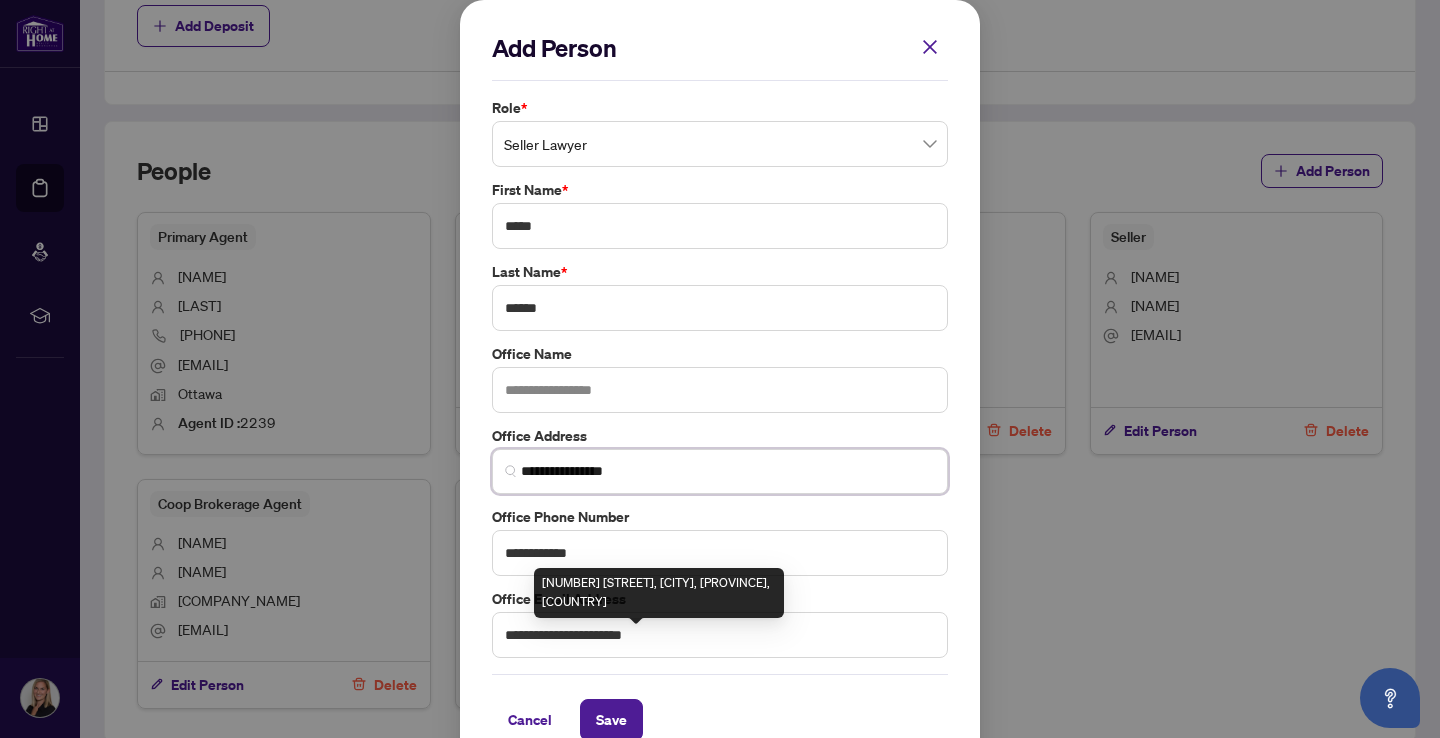 type on "**********" 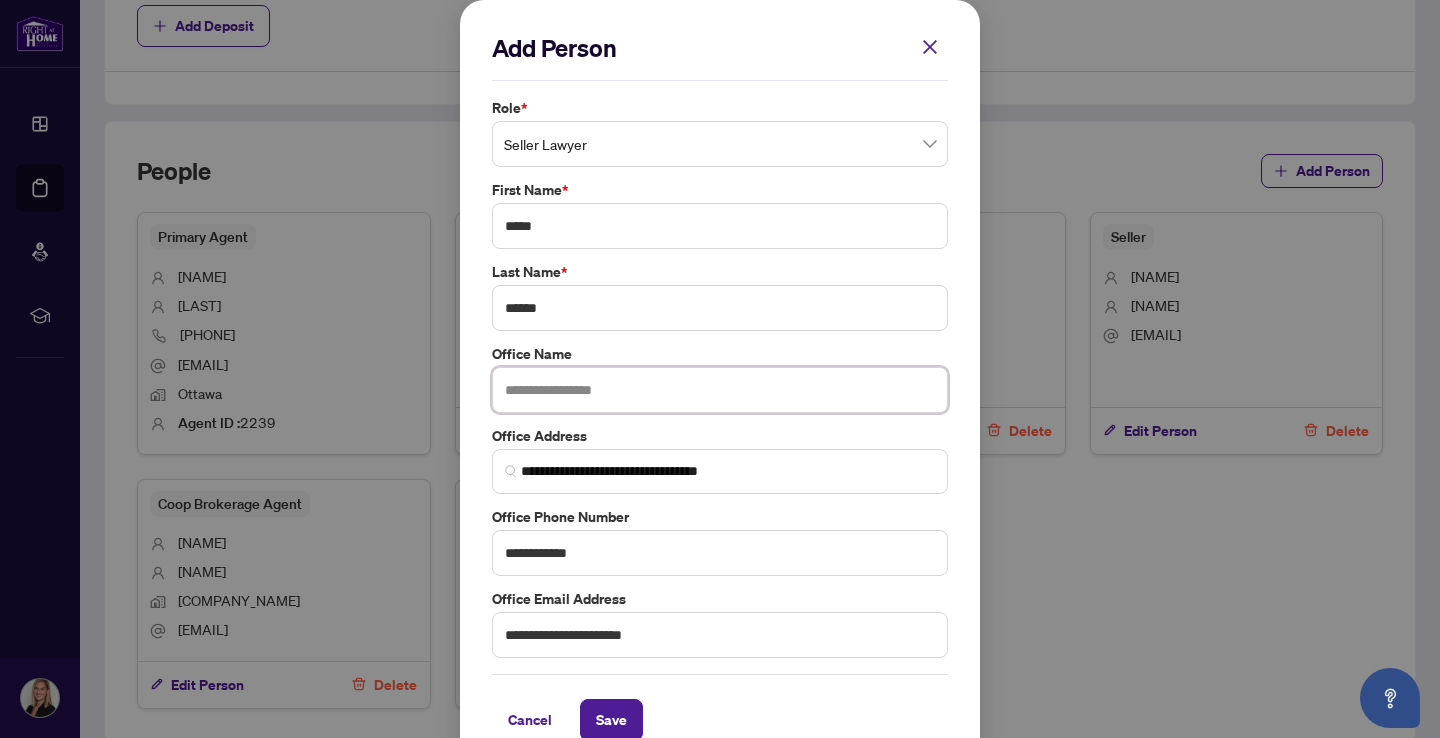 click at bounding box center [720, 390] 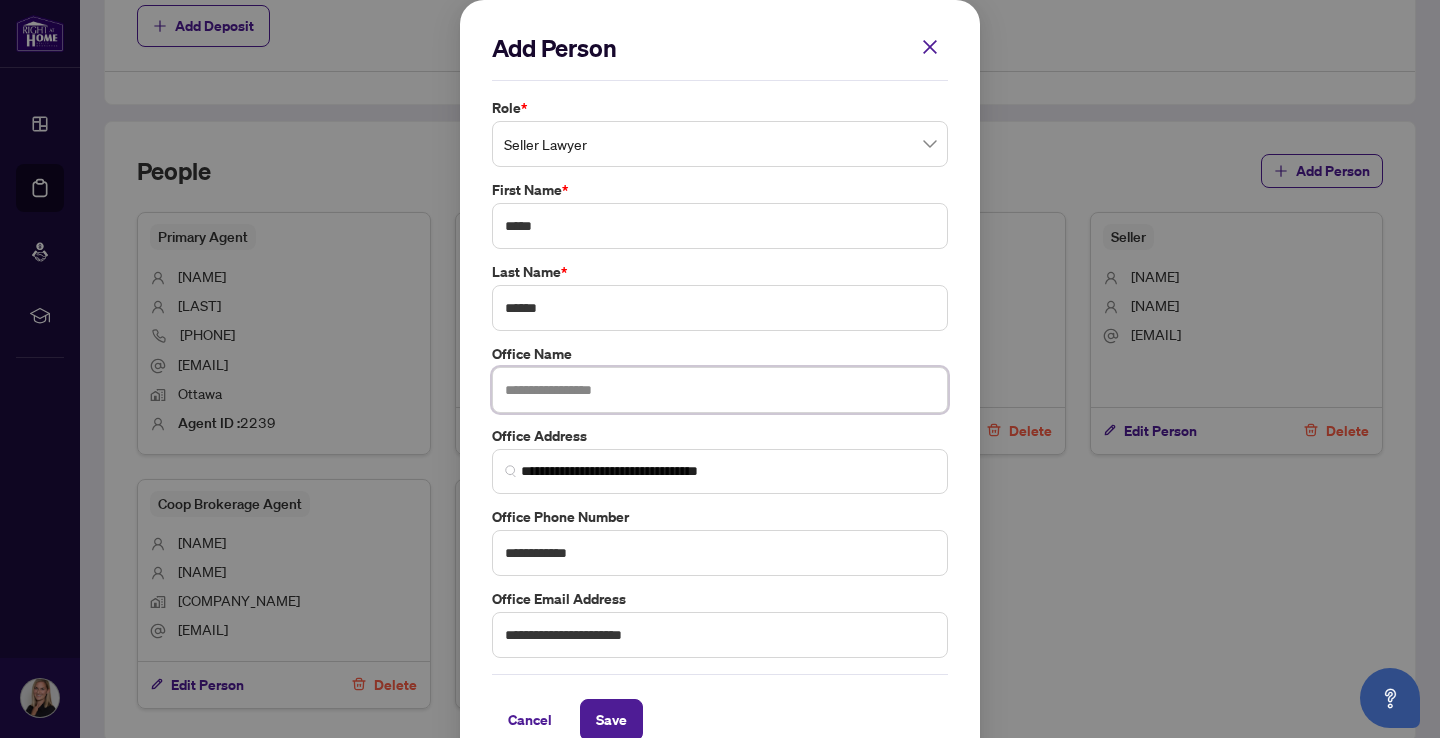 paste on "**********" 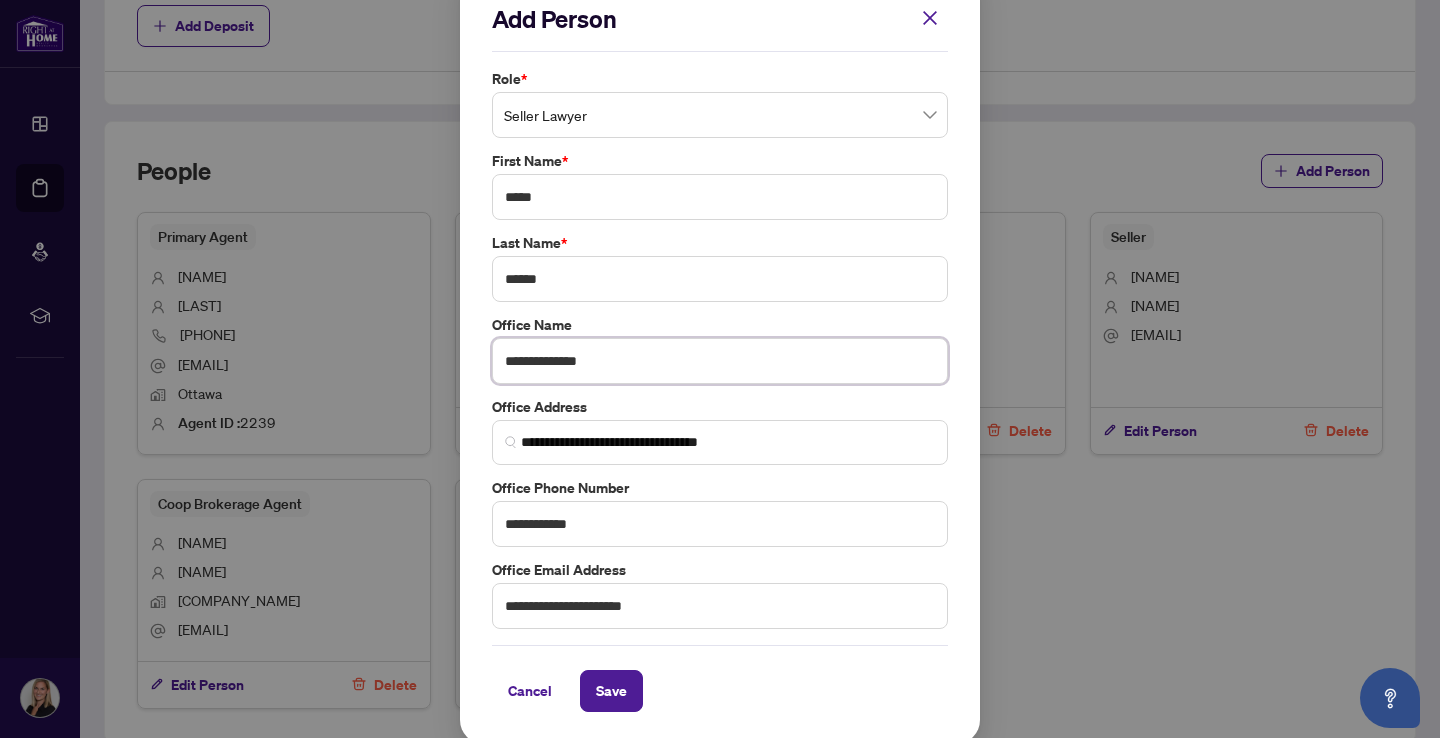 scroll, scrollTop: 28, scrollLeft: 0, axis: vertical 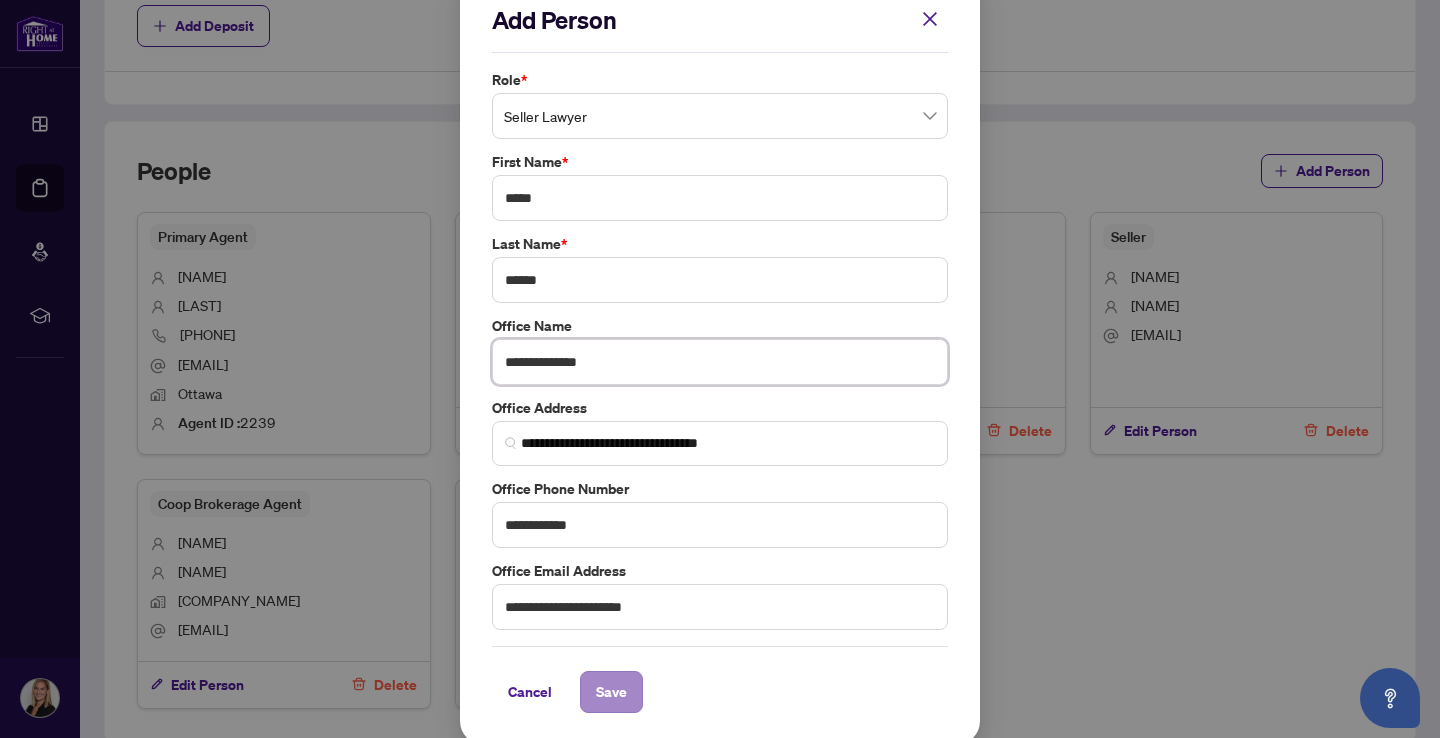 type on "**********" 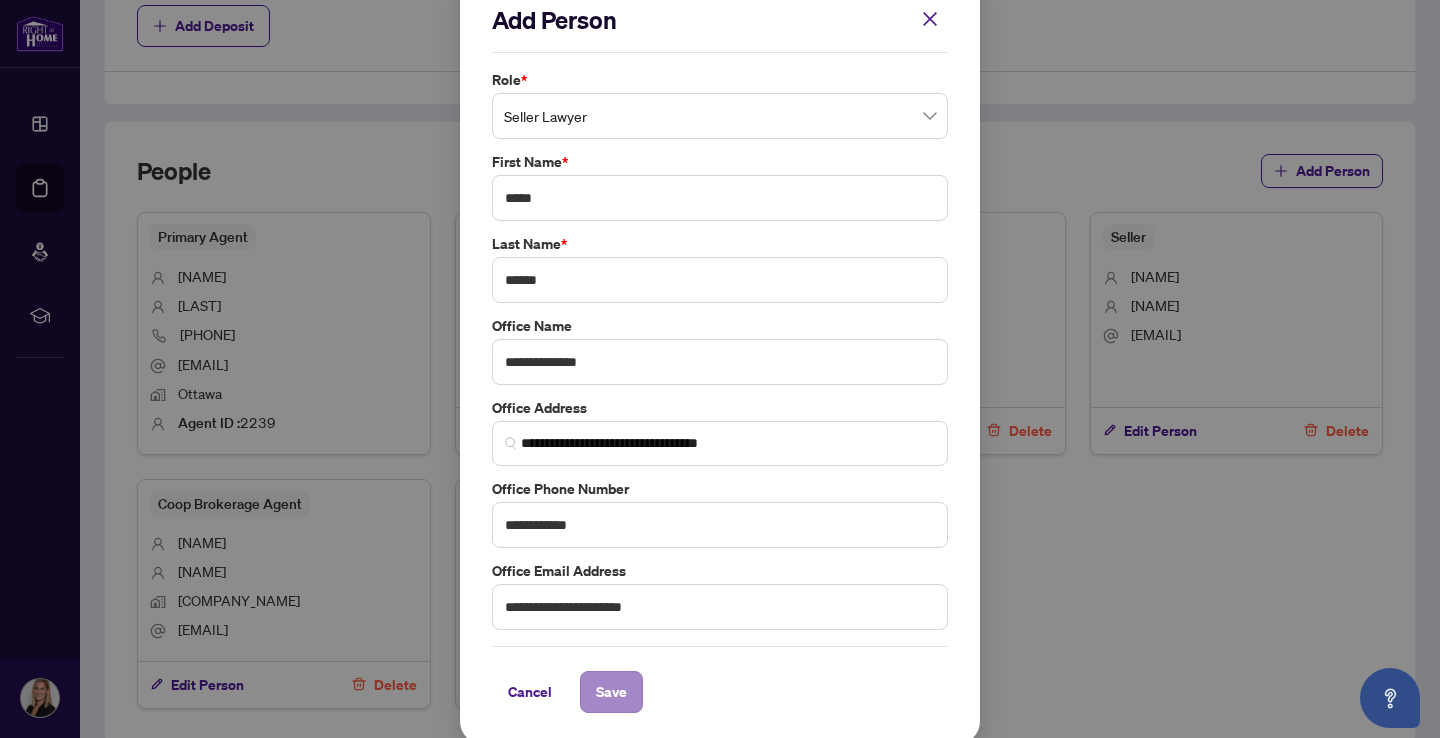 click on "Save" at bounding box center [611, 692] 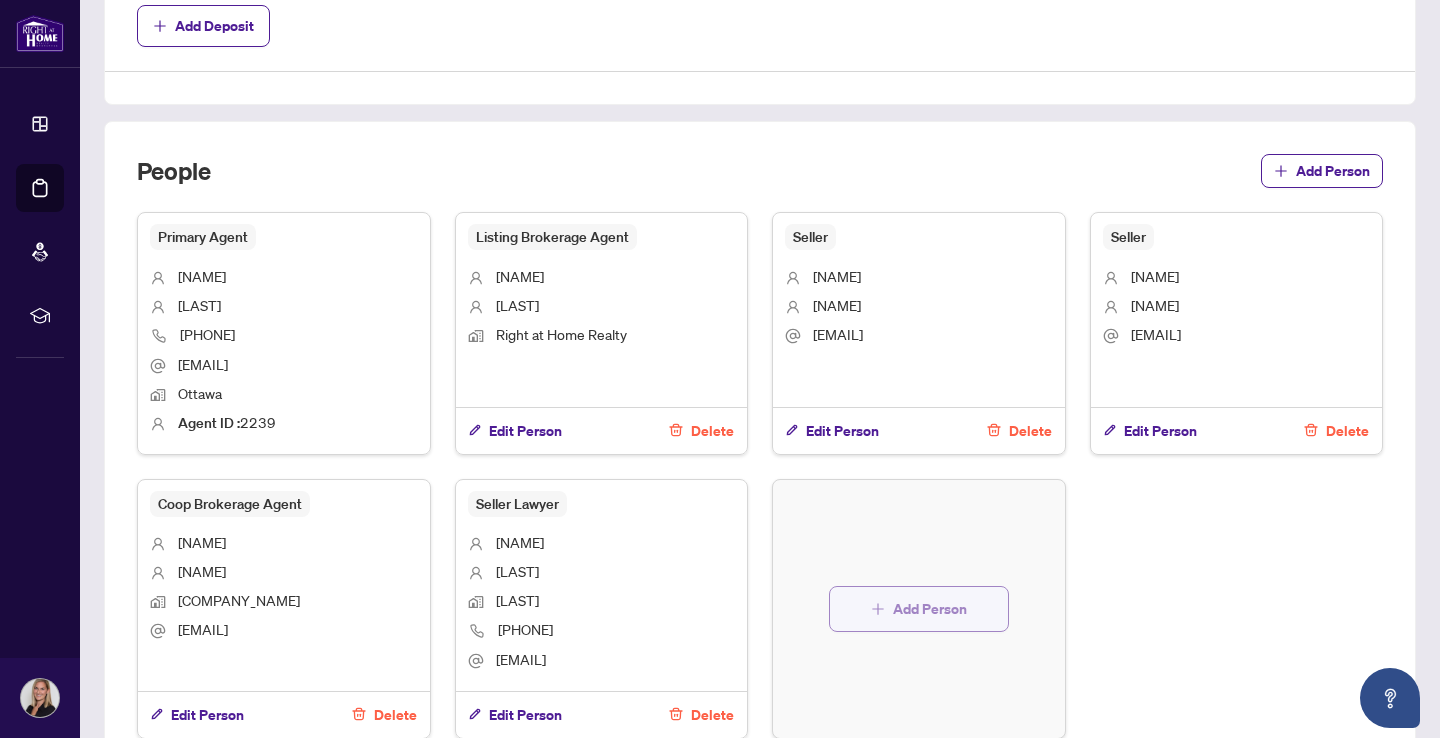 click on "Add Person" at bounding box center (930, 609) 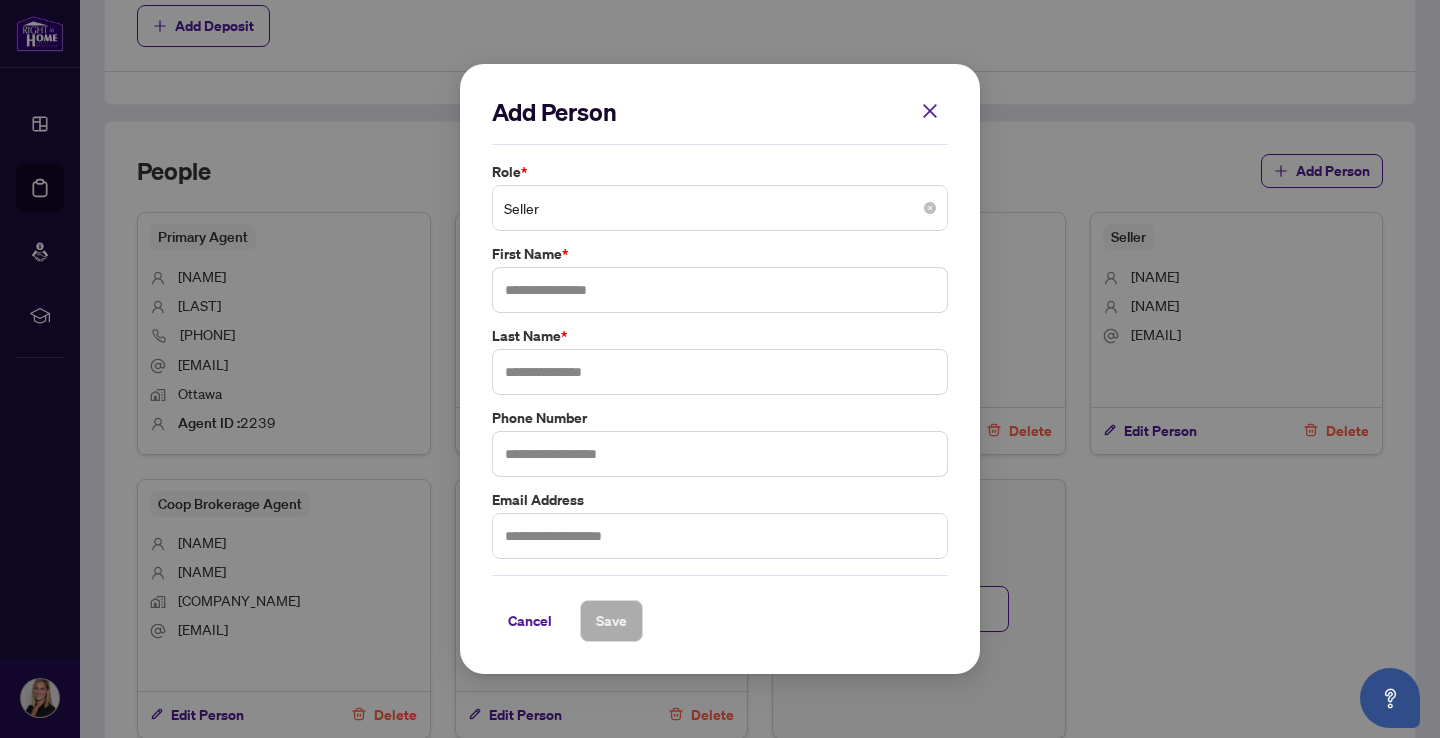 click on "Seller" at bounding box center (720, 208) 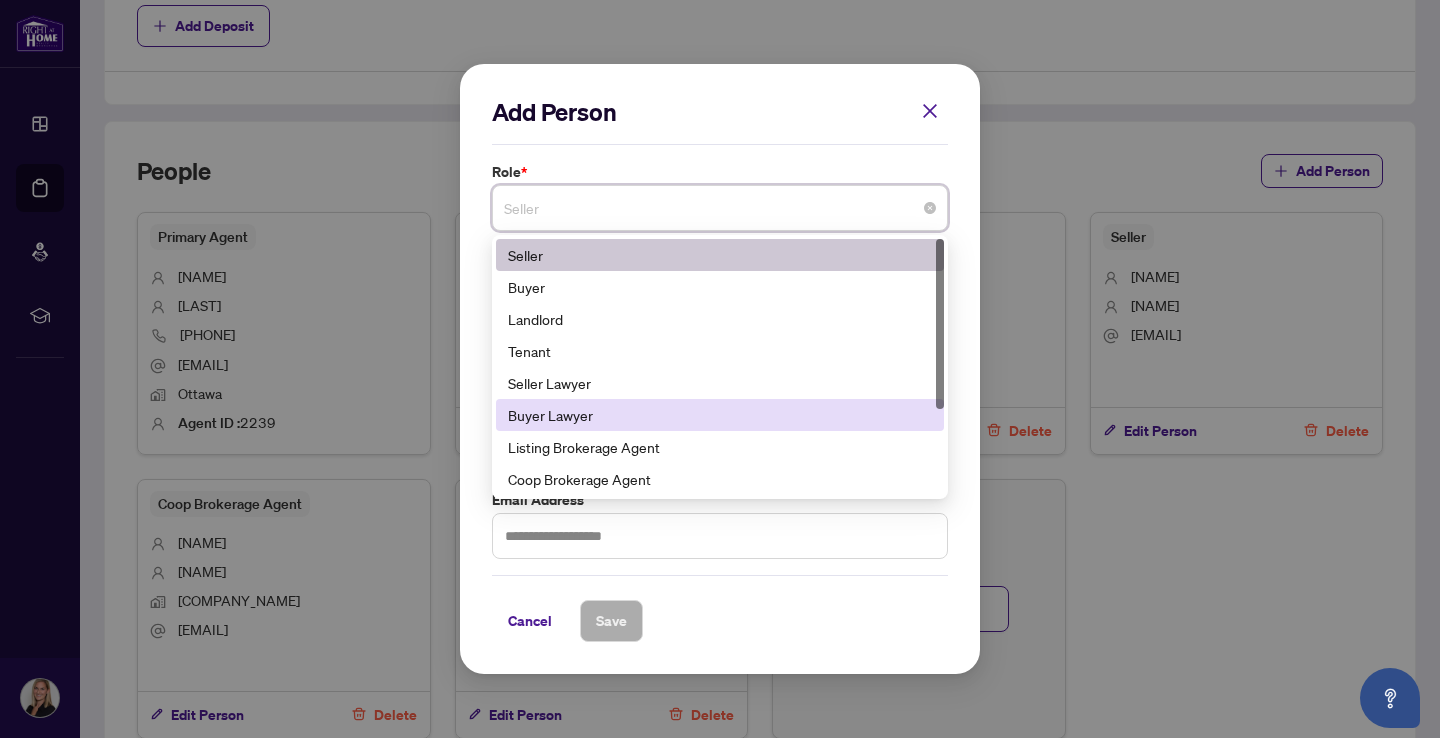 click on "Buyer Lawyer" at bounding box center (720, 415) 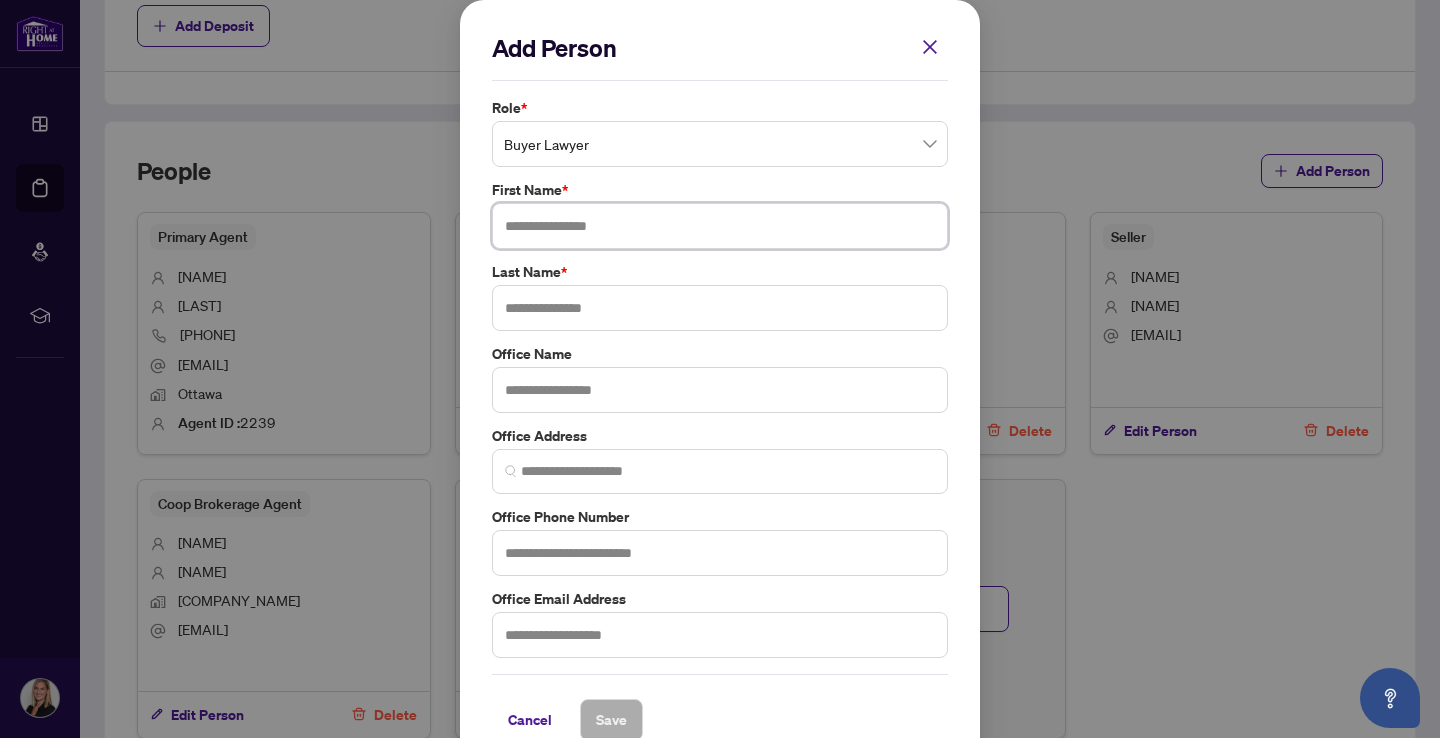 paste on "*******" 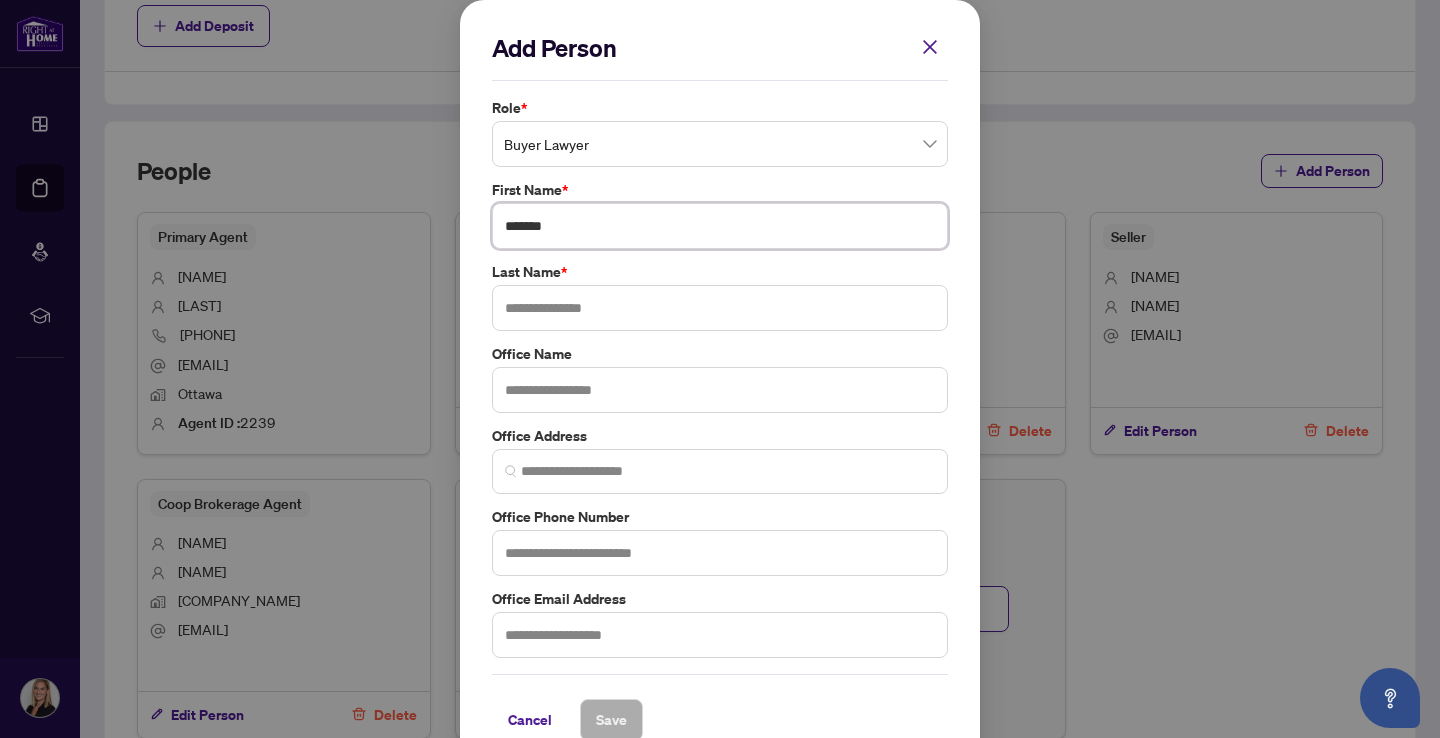 type on "*******" 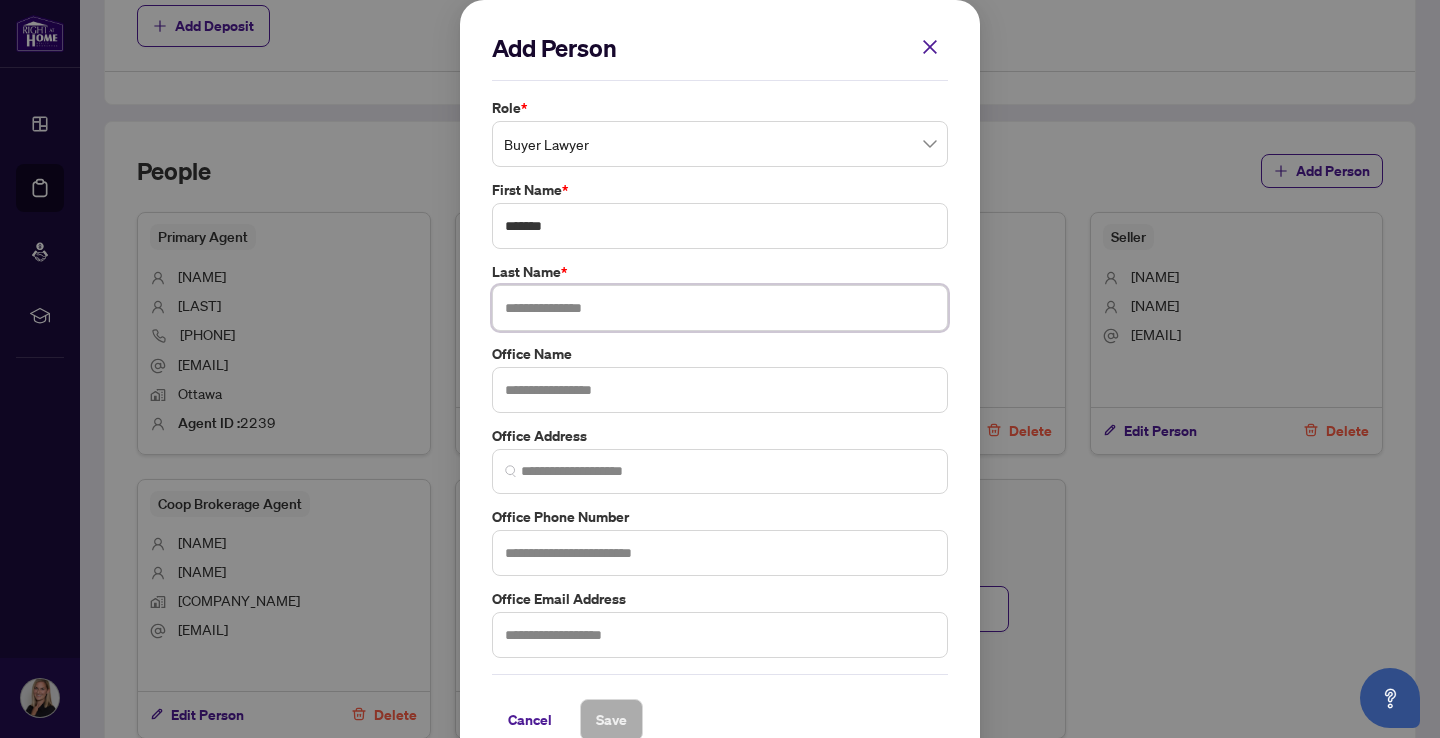 paste on "**********" 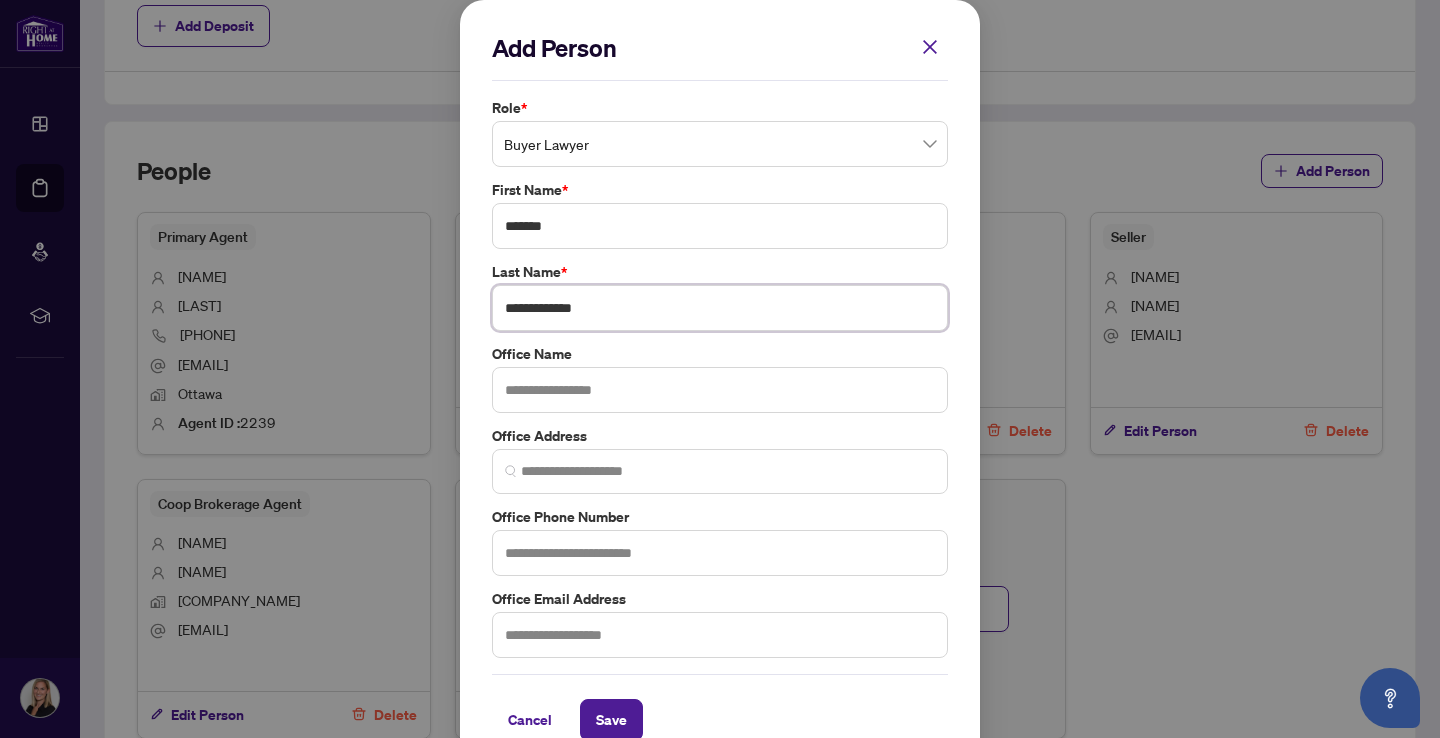 type on "**********" 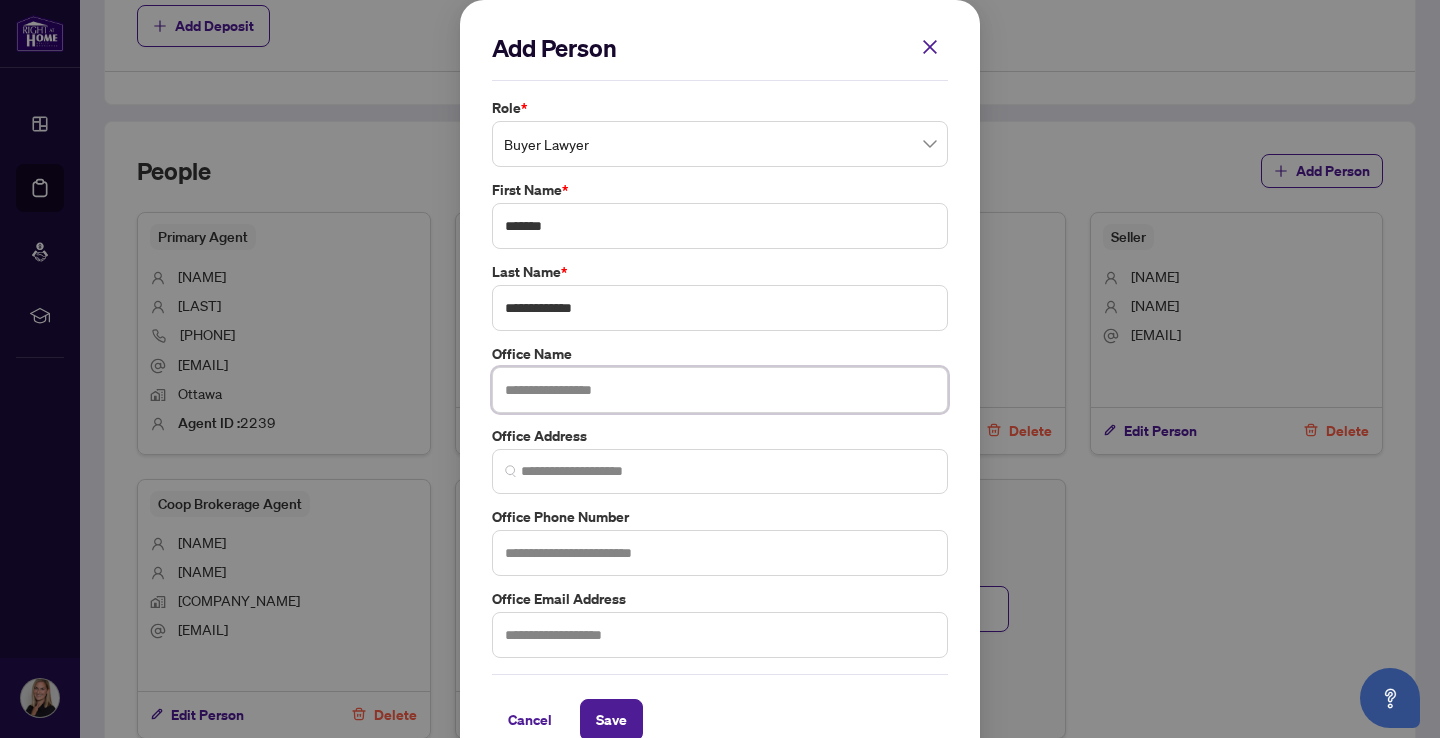 paste on "**********" 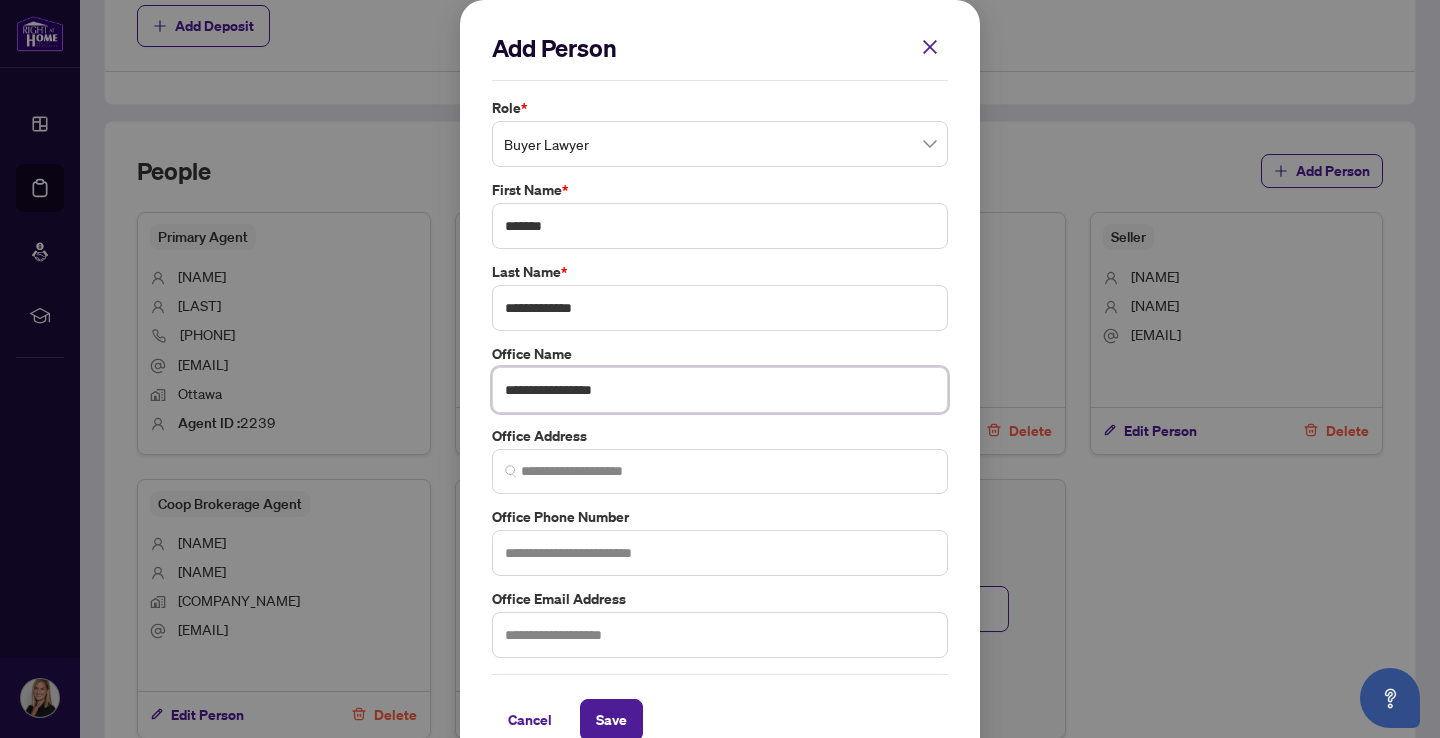 type on "**********" 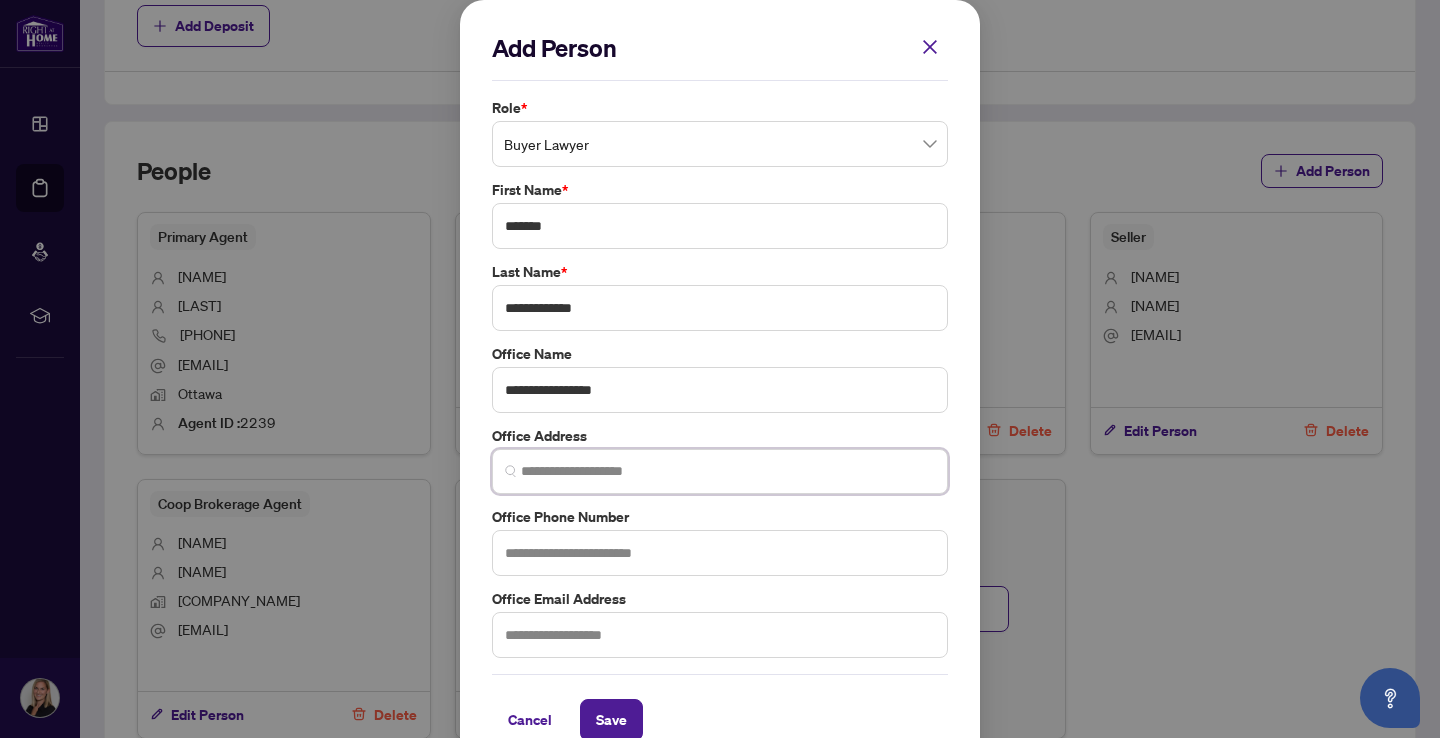 click at bounding box center (728, 471) 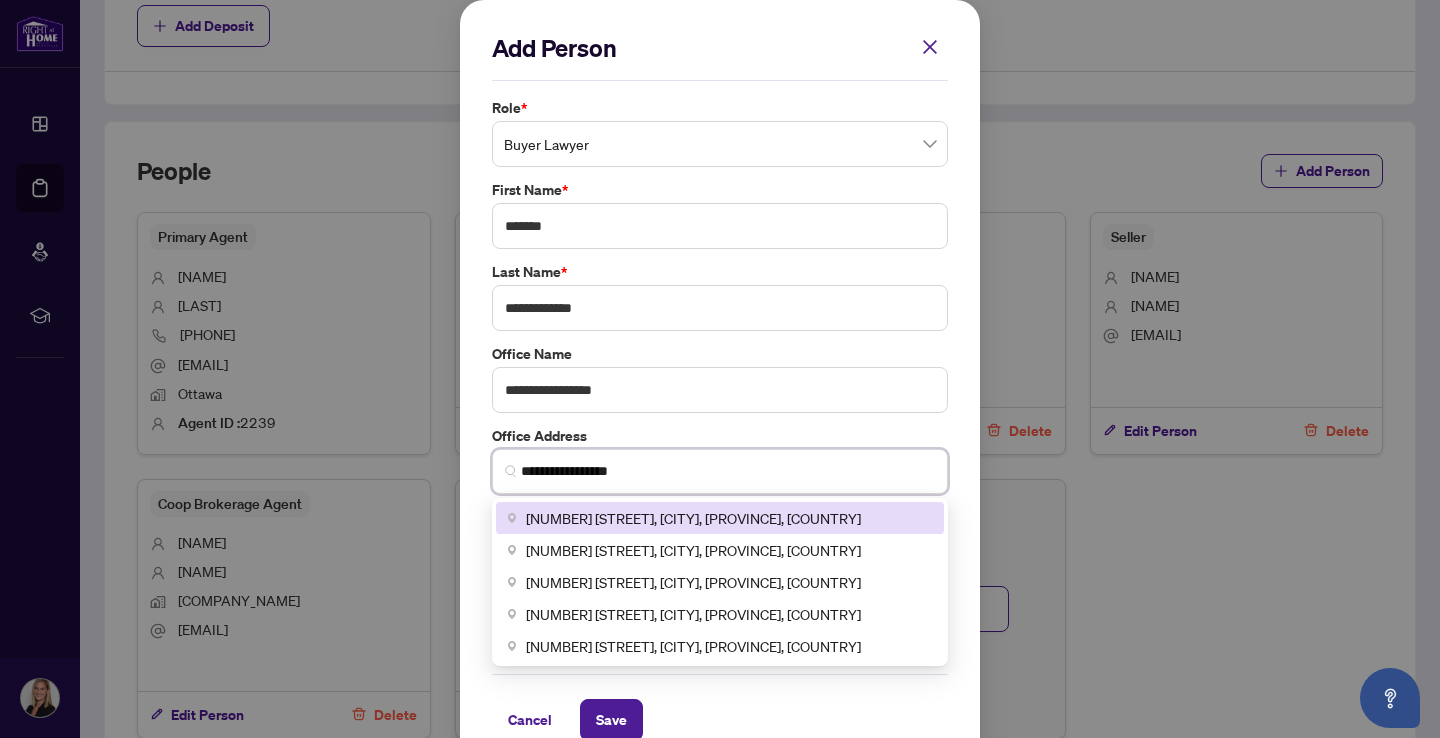 click on "[NUMBER] [STREET], [CITY], [PROVINCE], [COUNTRY]" at bounding box center (693, 518) 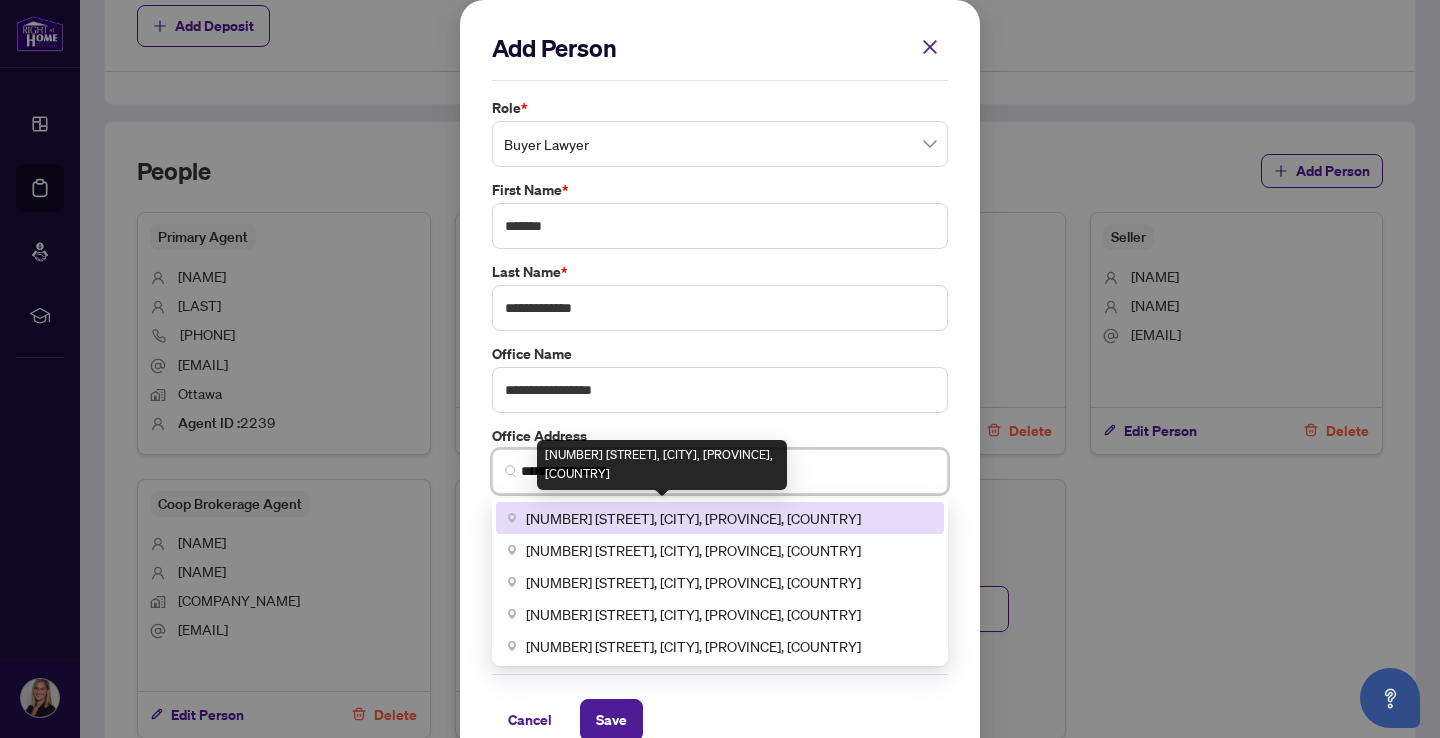 type on "**********" 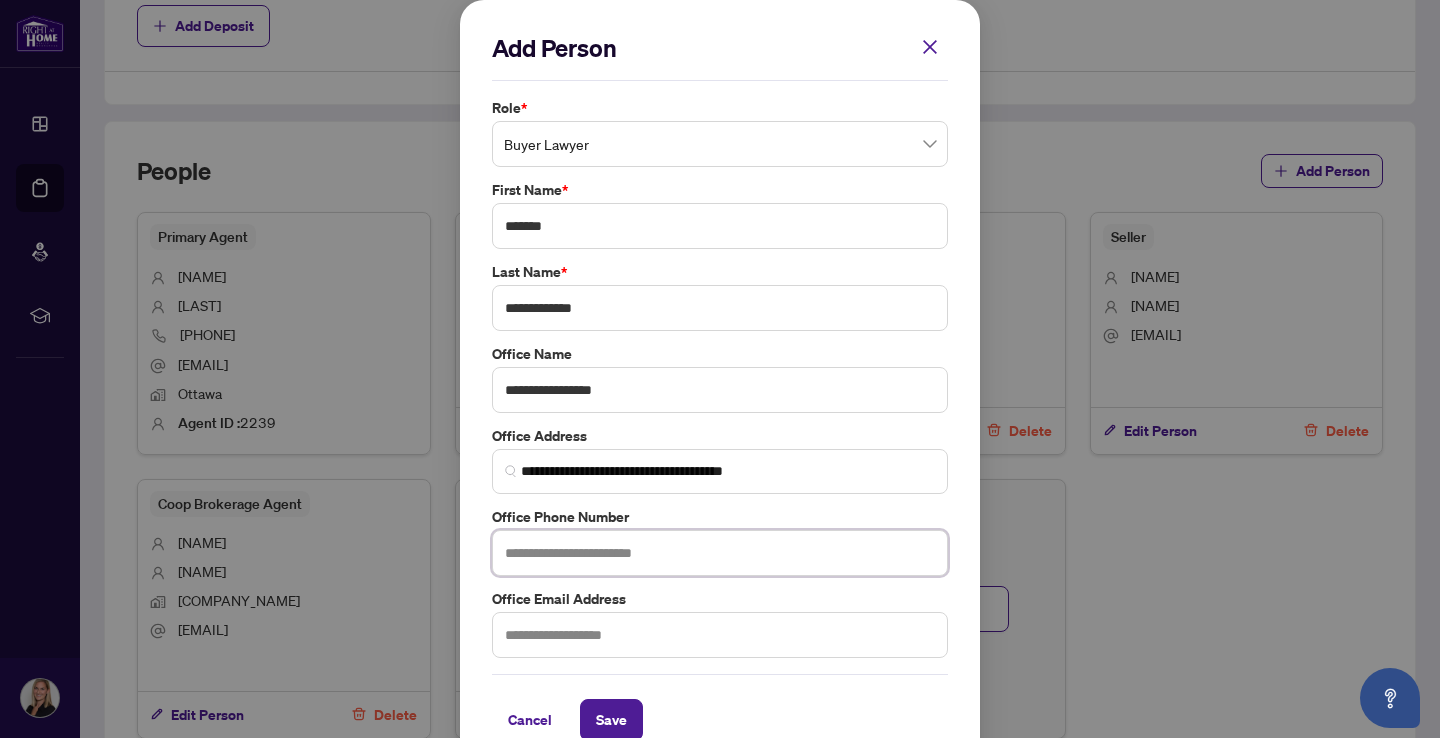 paste on "**********" 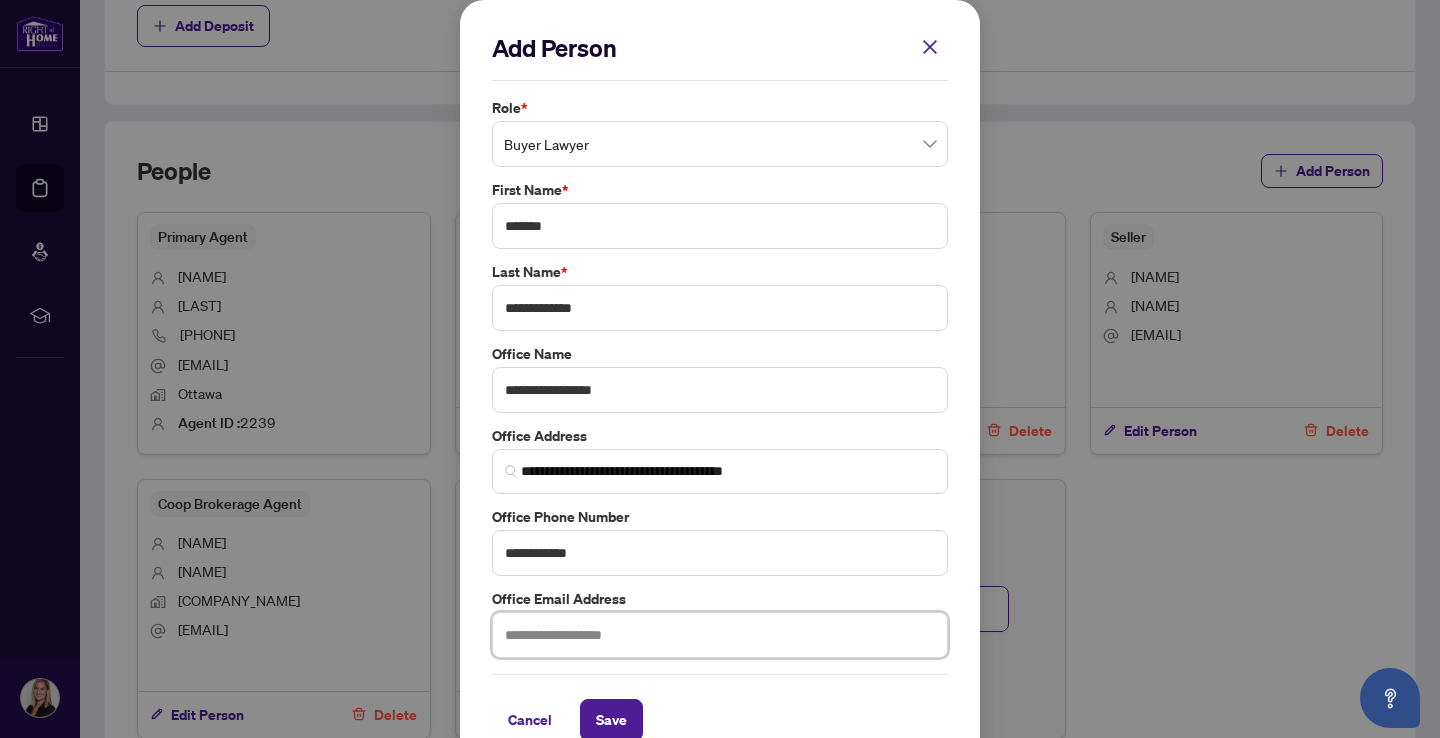 paste on "**********" 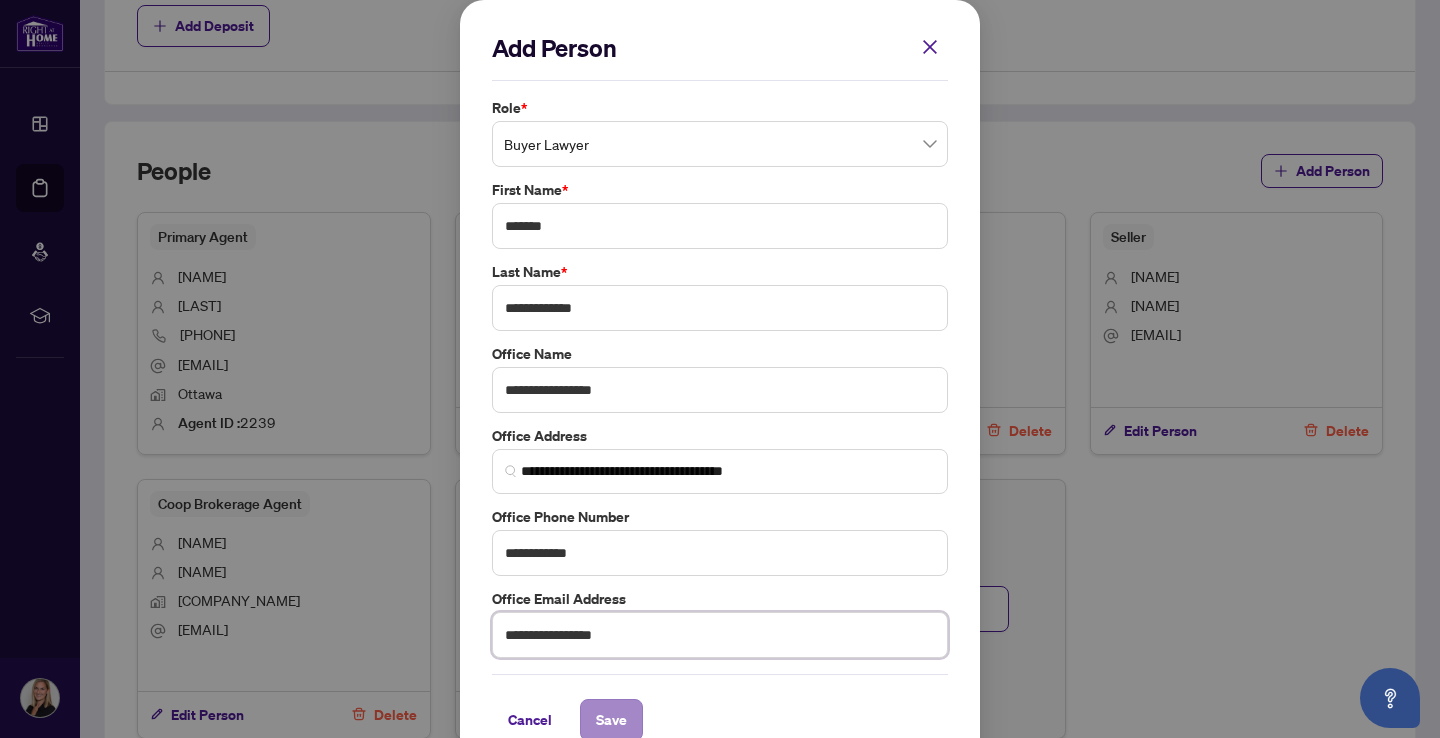 type on "**********" 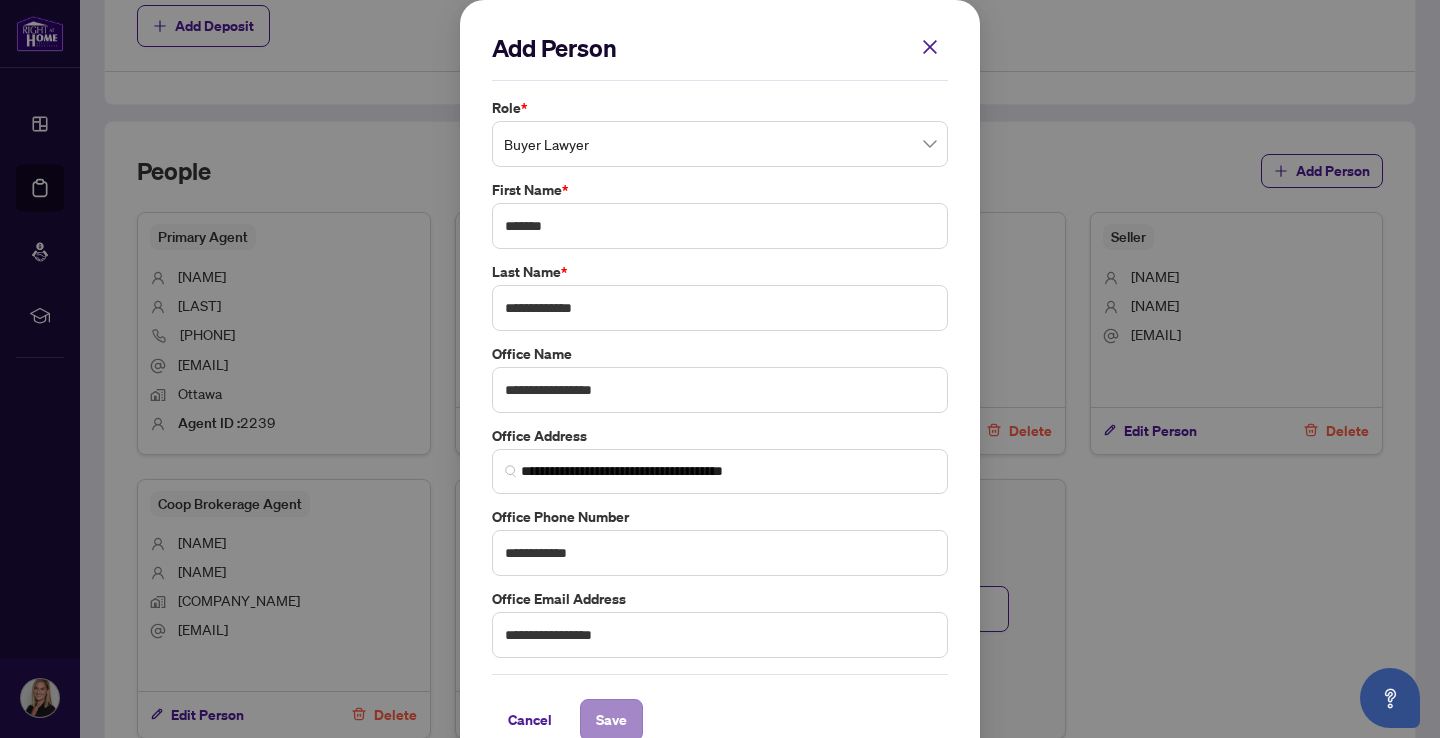 click on "Save" at bounding box center [611, 720] 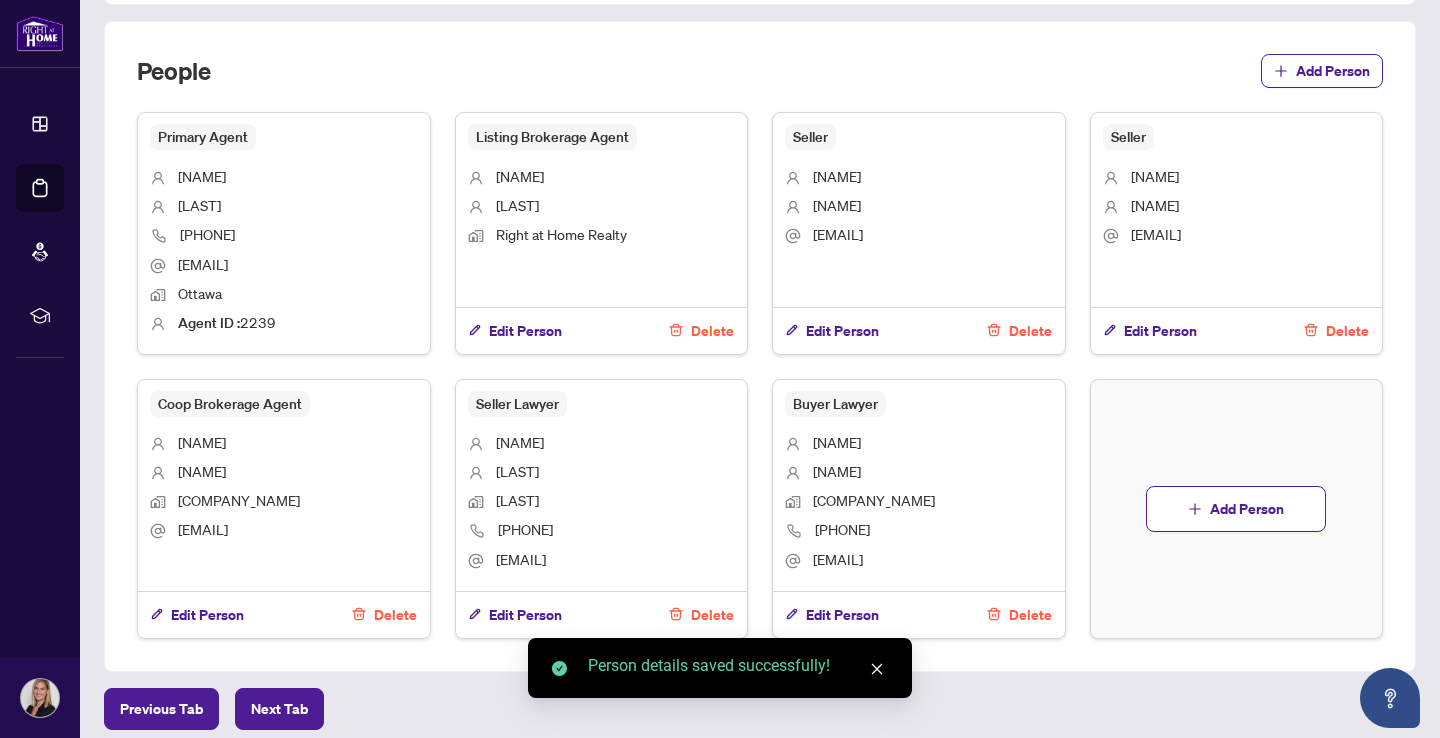 scroll, scrollTop: 1265, scrollLeft: 0, axis: vertical 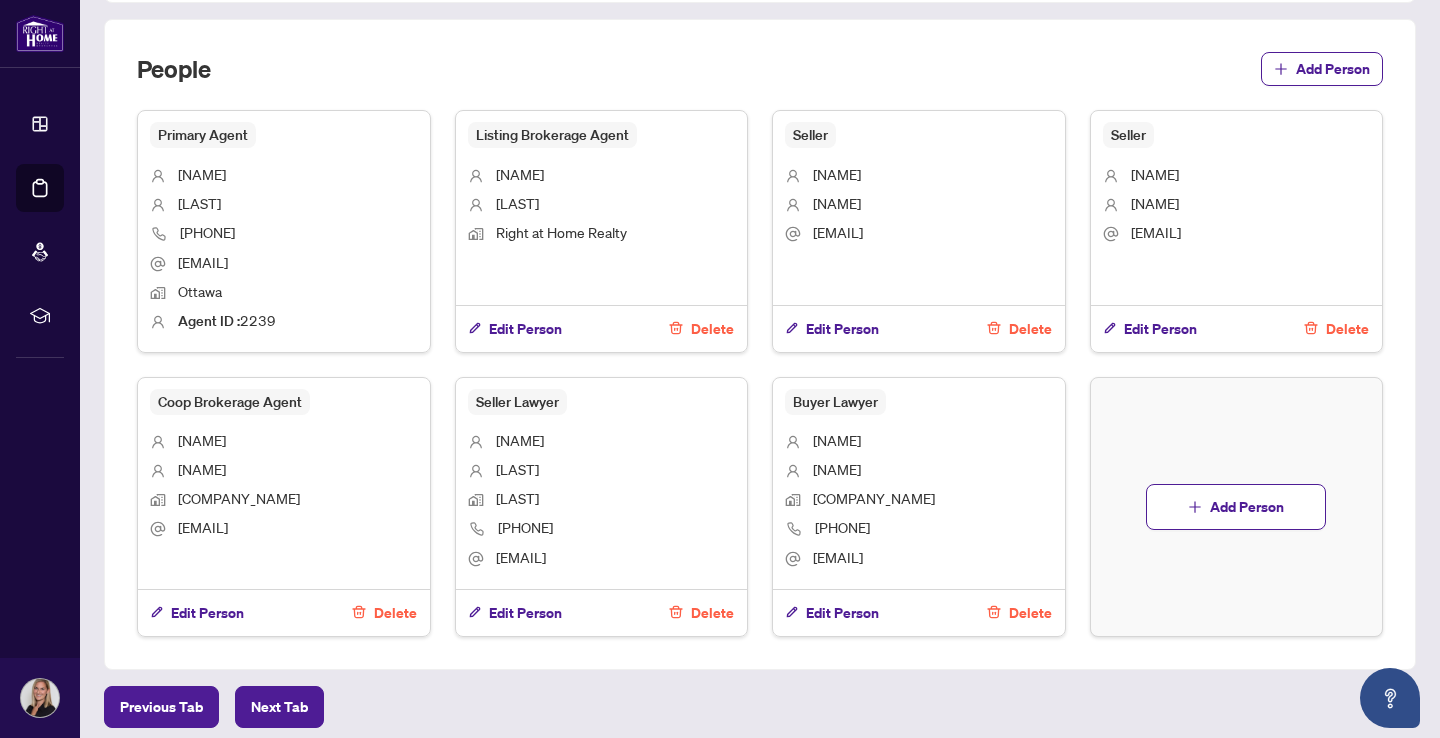 click on "[EMAIL]" at bounding box center (521, 557) 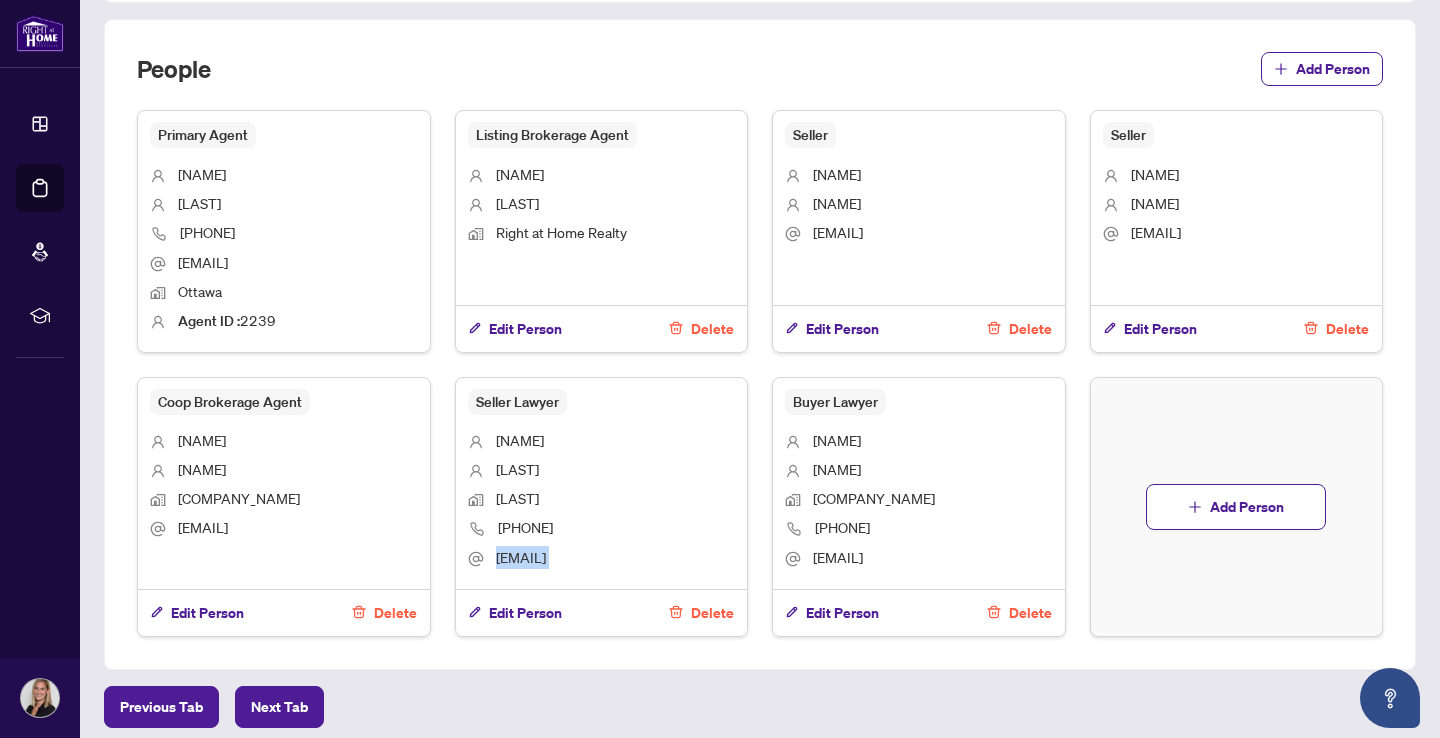 click on "[EMAIL]" at bounding box center (521, 557) 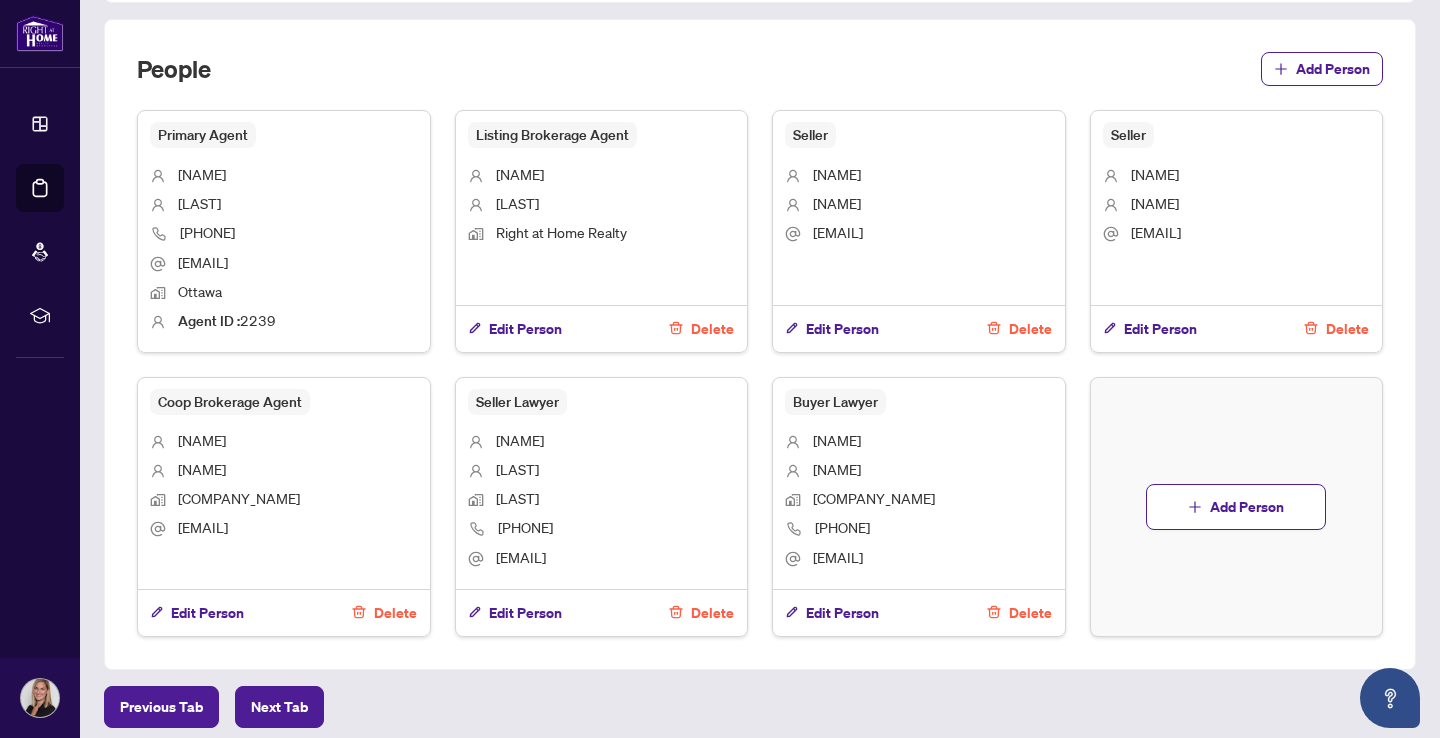 click on "Previous Tab Next Tab" at bounding box center [760, 707] 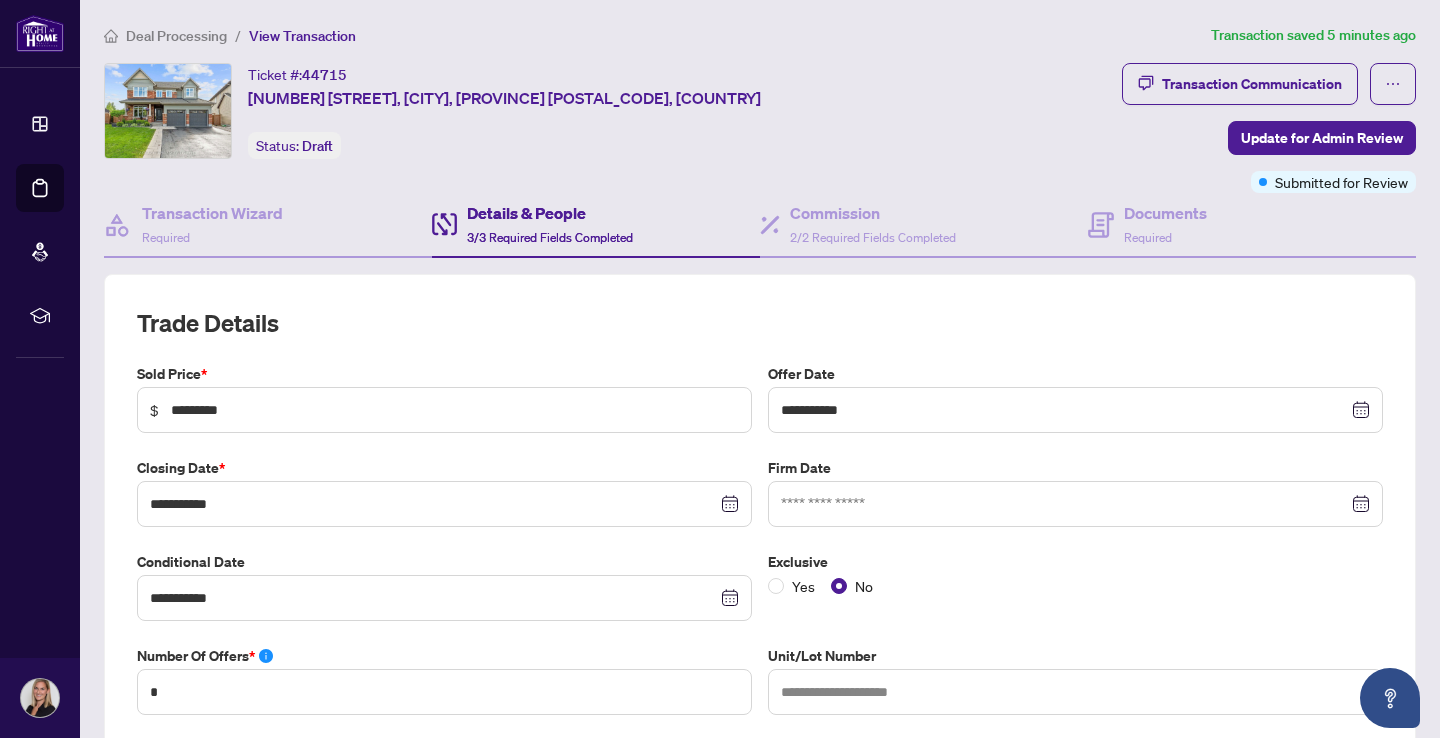 scroll, scrollTop: 0, scrollLeft: 0, axis: both 